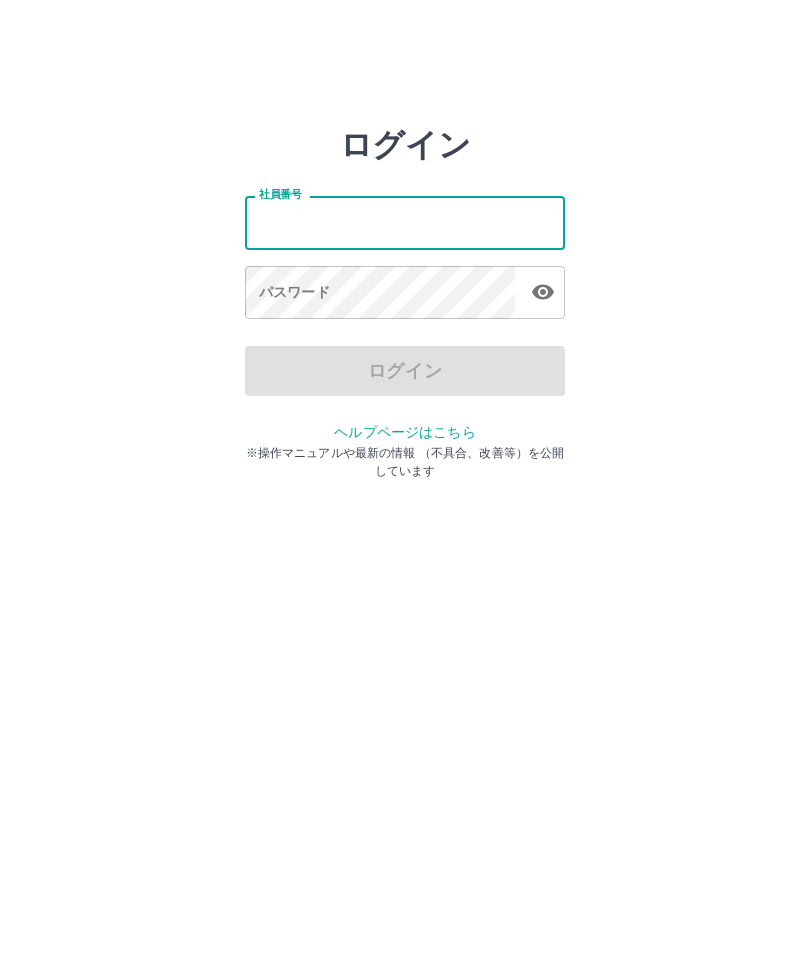 scroll, scrollTop: 0, scrollLeft: 0, axis: both 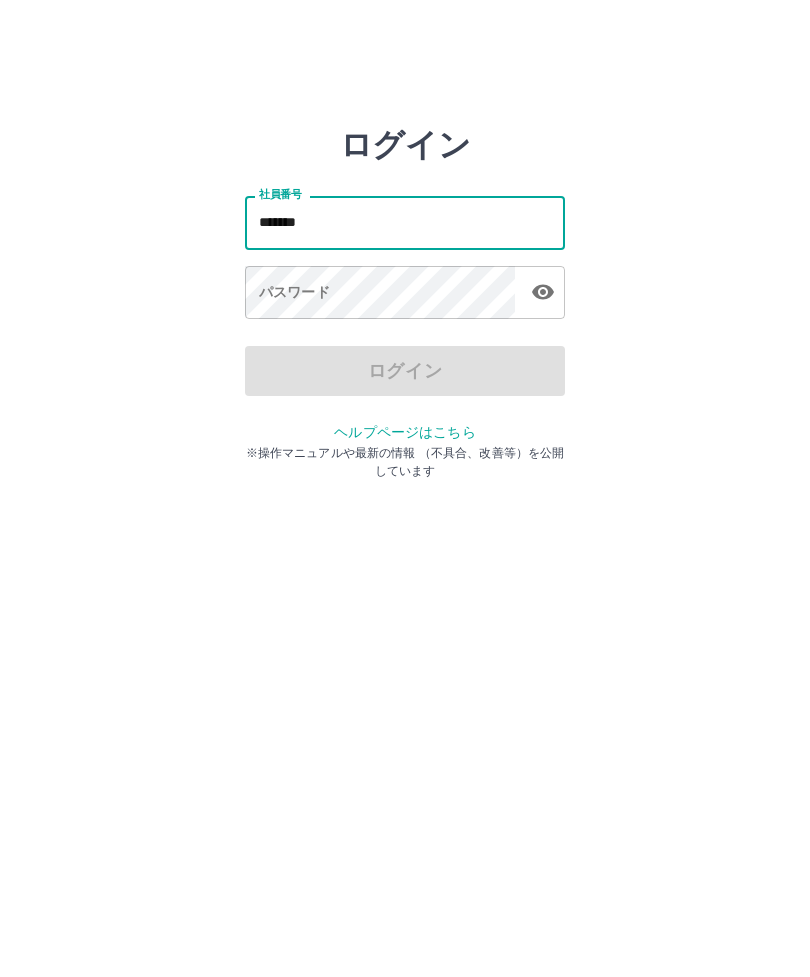 type on "*******" 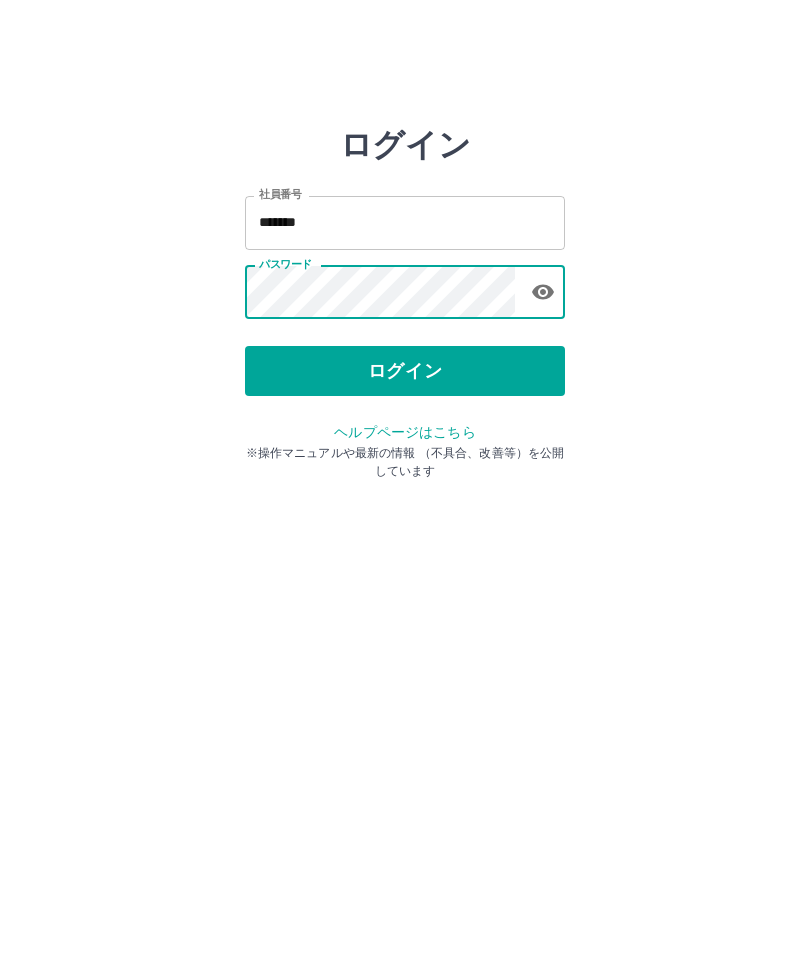 click on "ログイン" at bounding box center (405, 371) 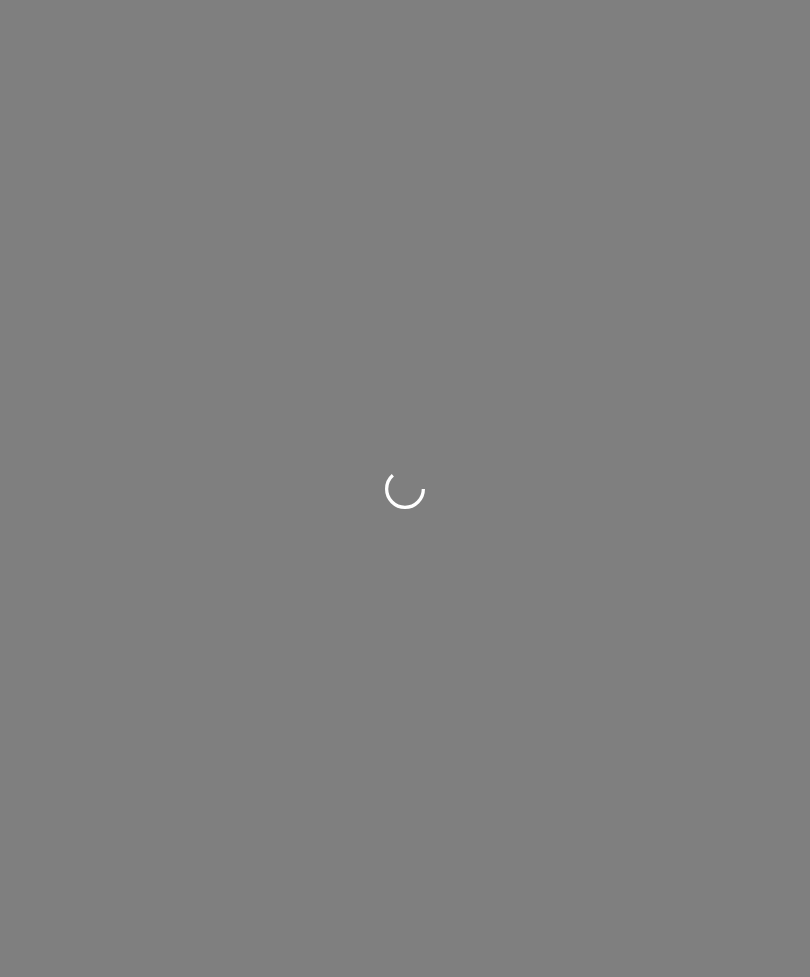 scroll, scrollTop: 0, scrollLeft: 0, axis: both 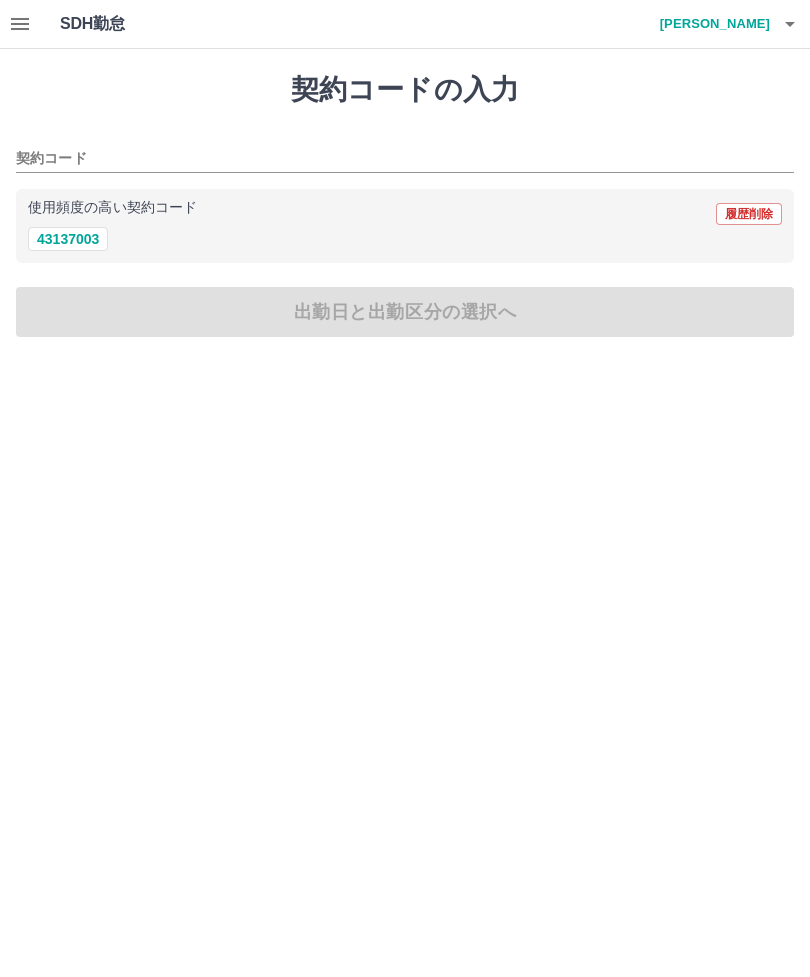 click on "43137003" at bounding box center (68, 239) 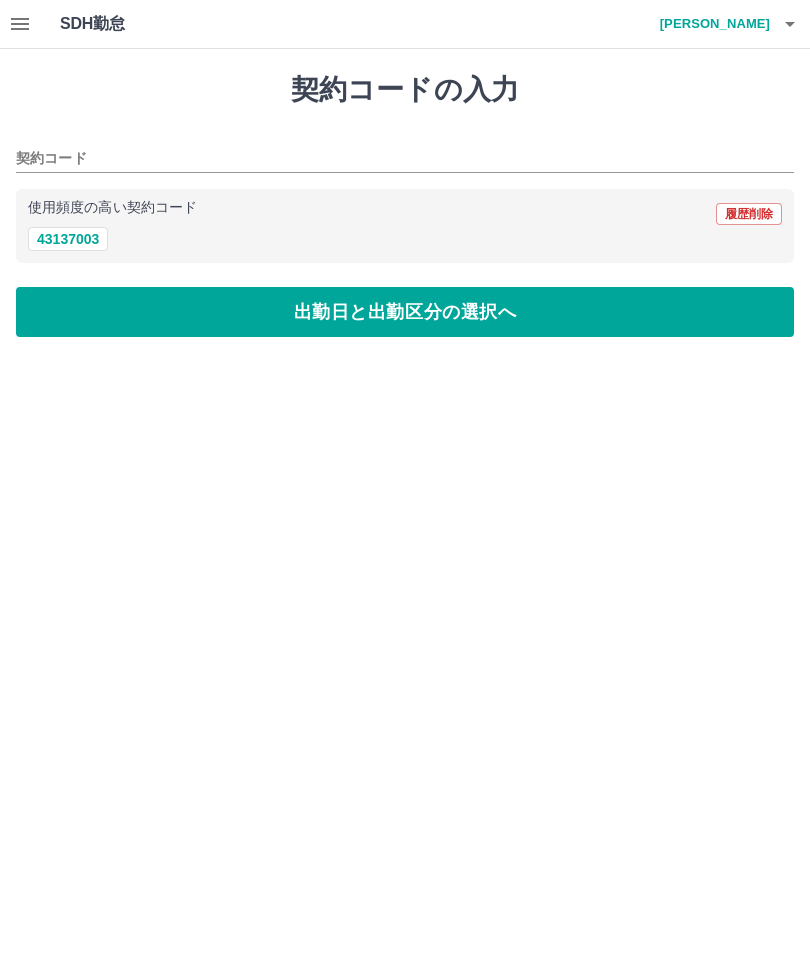 type on "********" 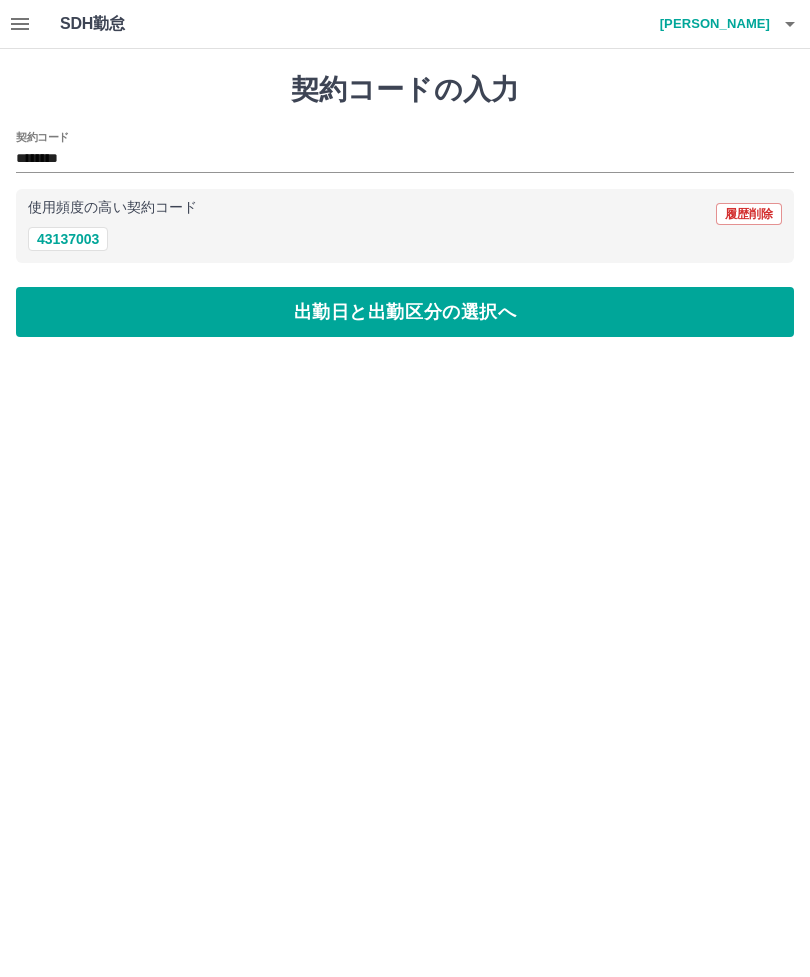 click on "出勤日と出勤区分の選択へ" at bounding box center [405, 312] 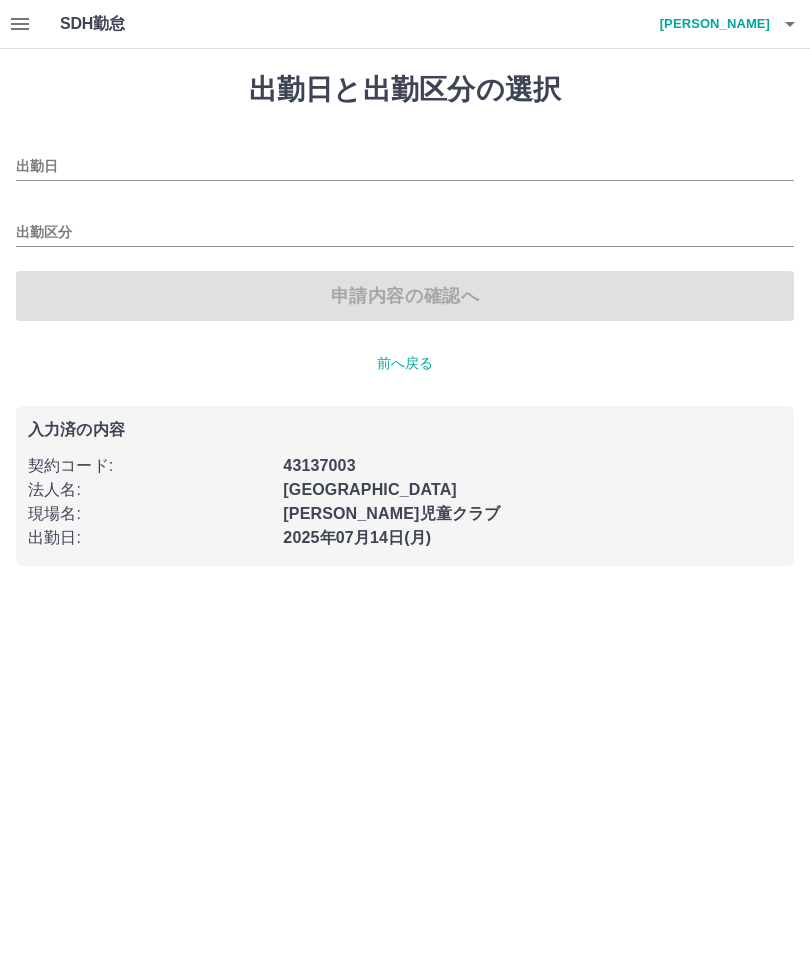 type on "**********" 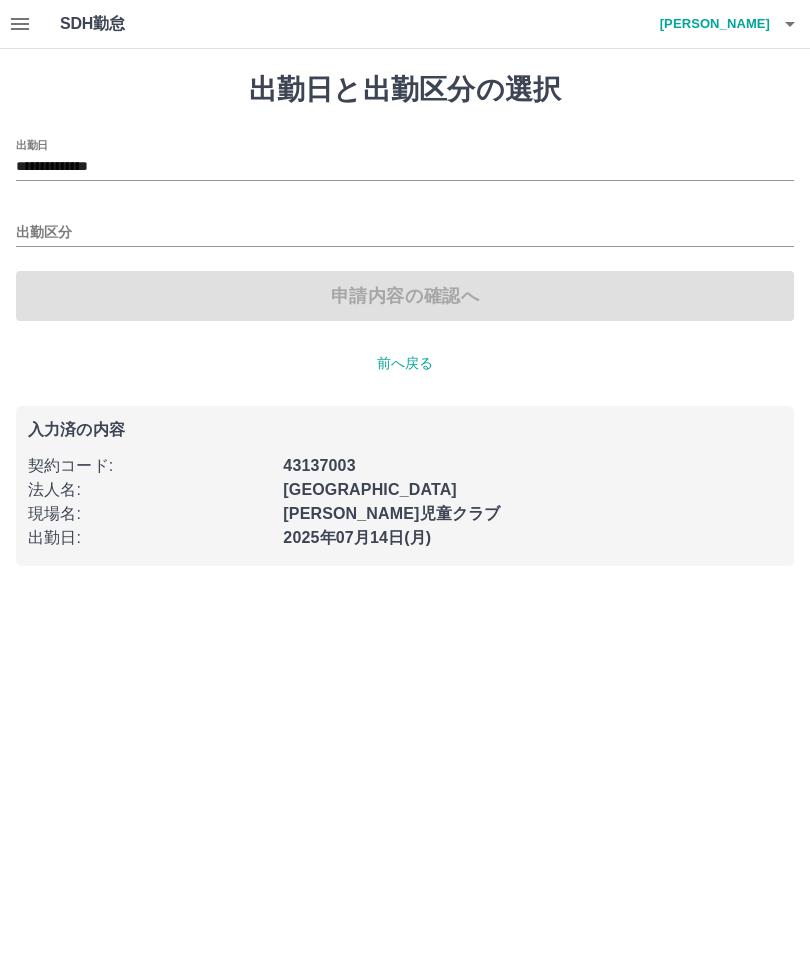 click on "出勤区分" at bounding box center [405, 233] 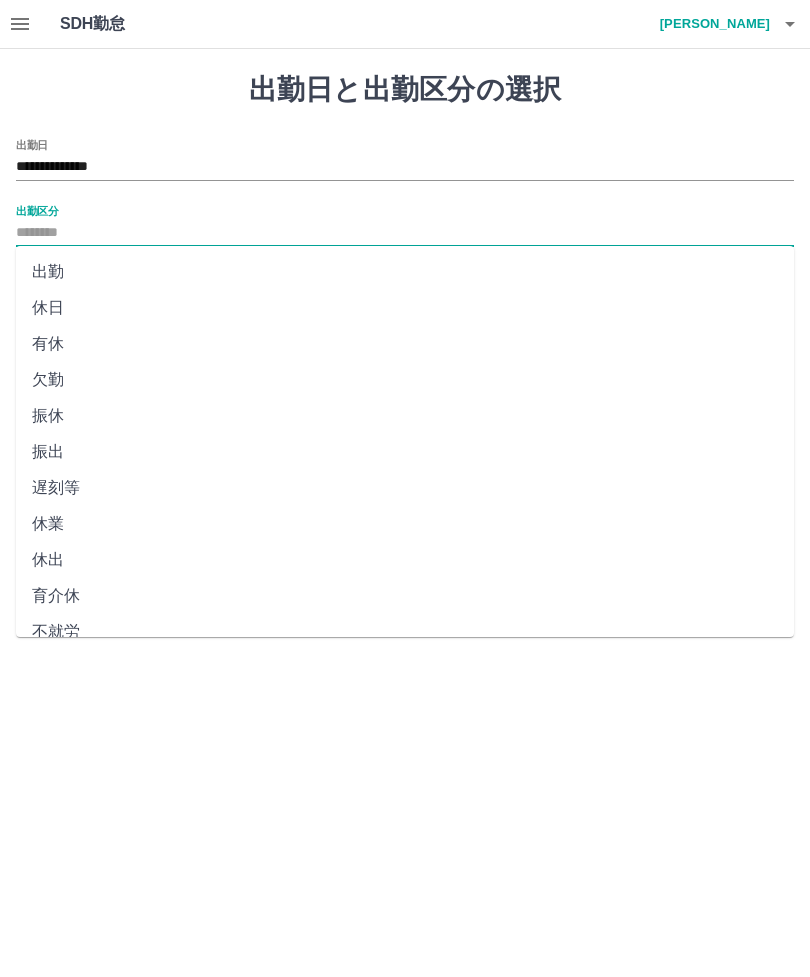 click on "出勤" at bounding box center [405, 272] 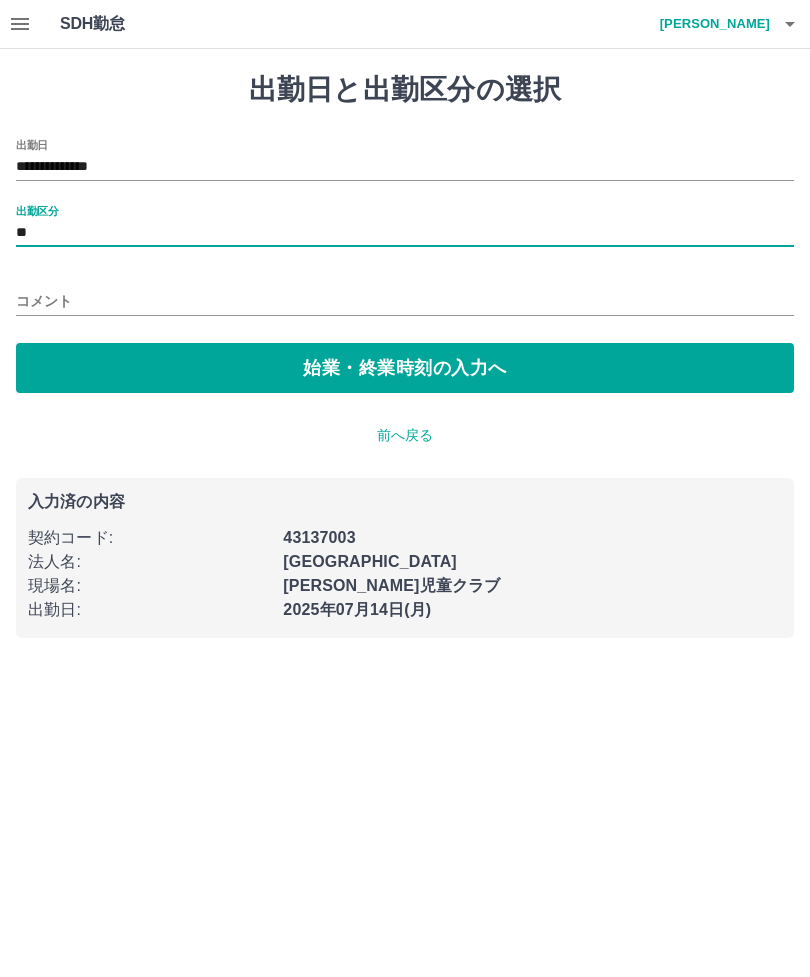 click on "コメント" at bounding box center [405, 301] 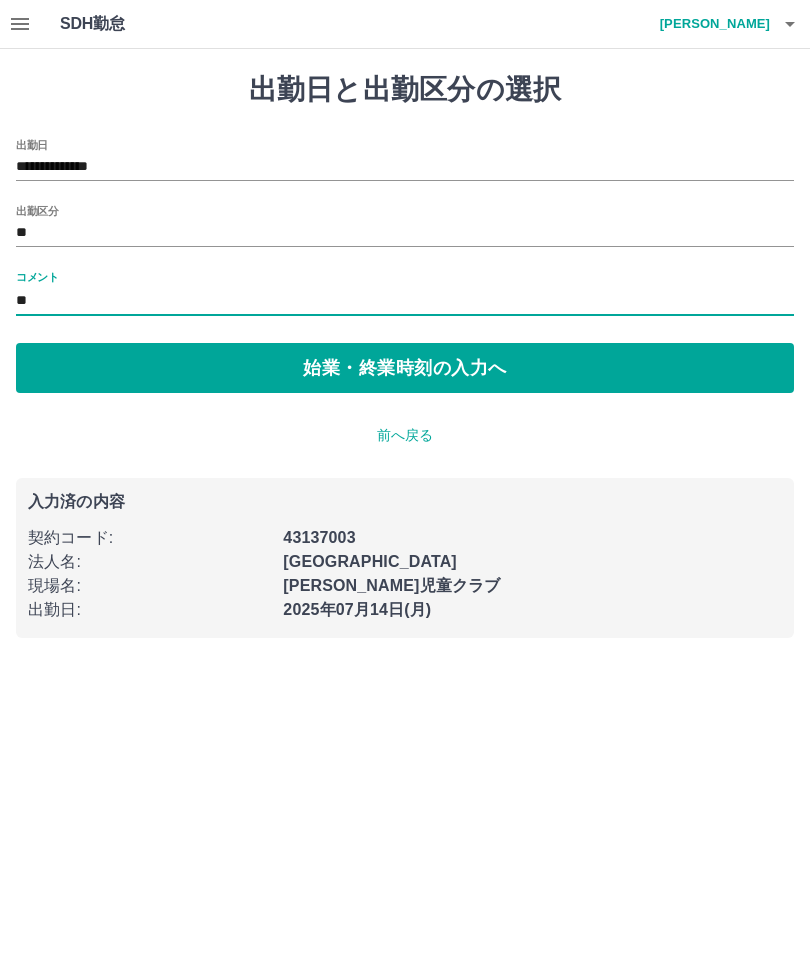 type on "**" 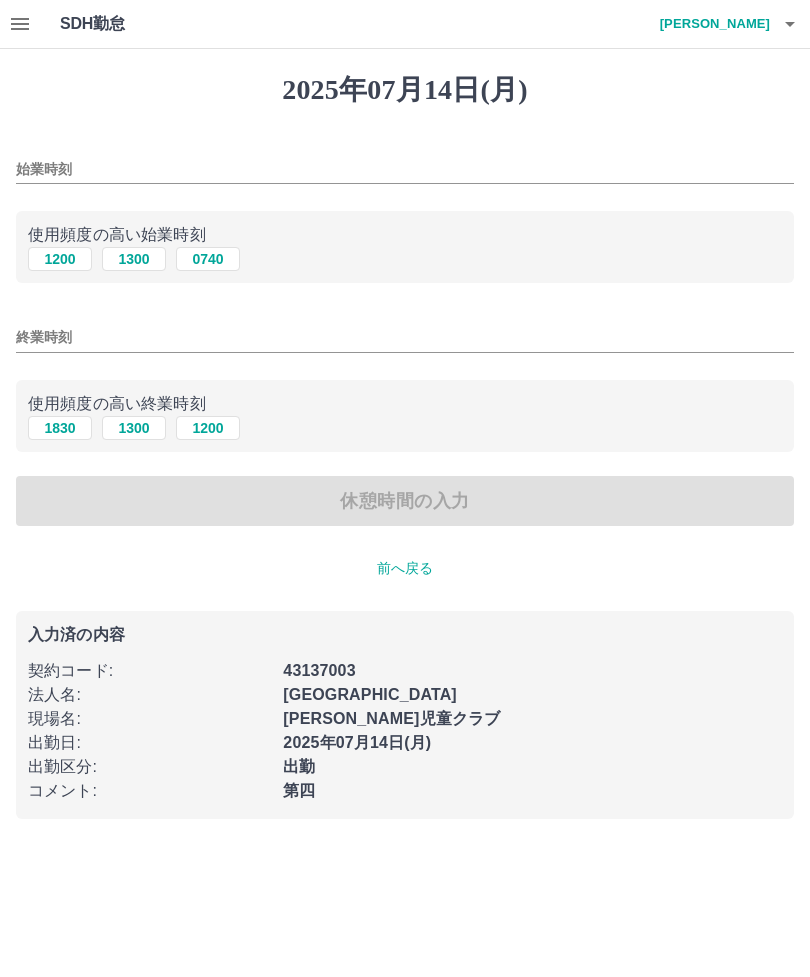 click on "1200" at bounding box center (60, 259) 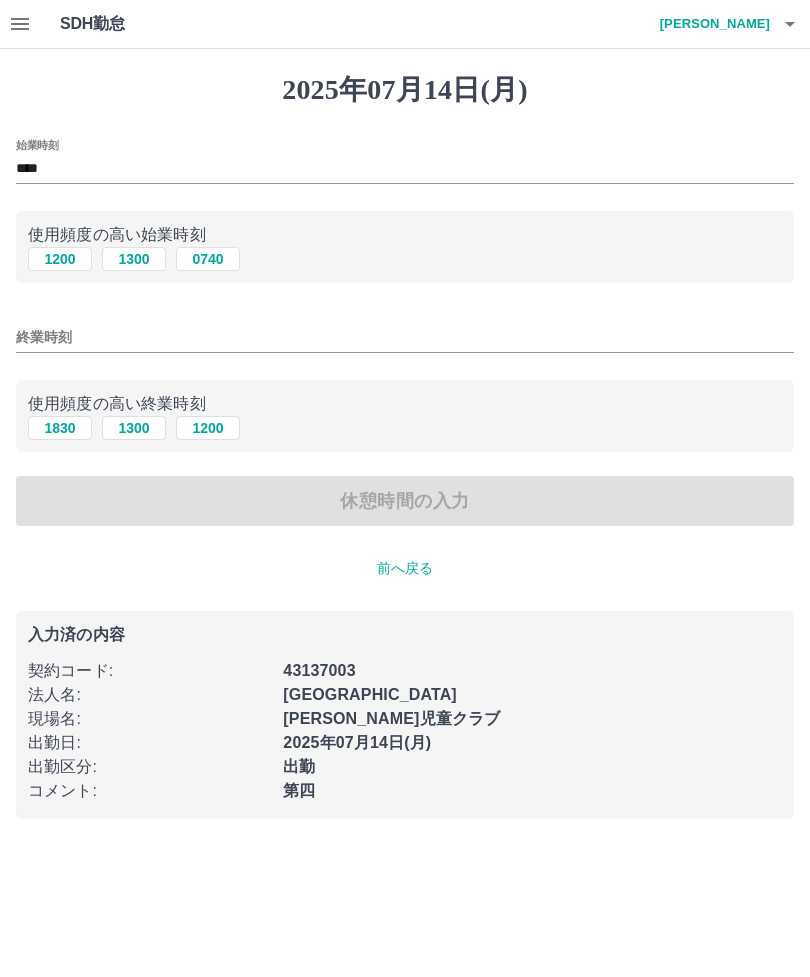 click on "****" at bounding box center [405, 169] 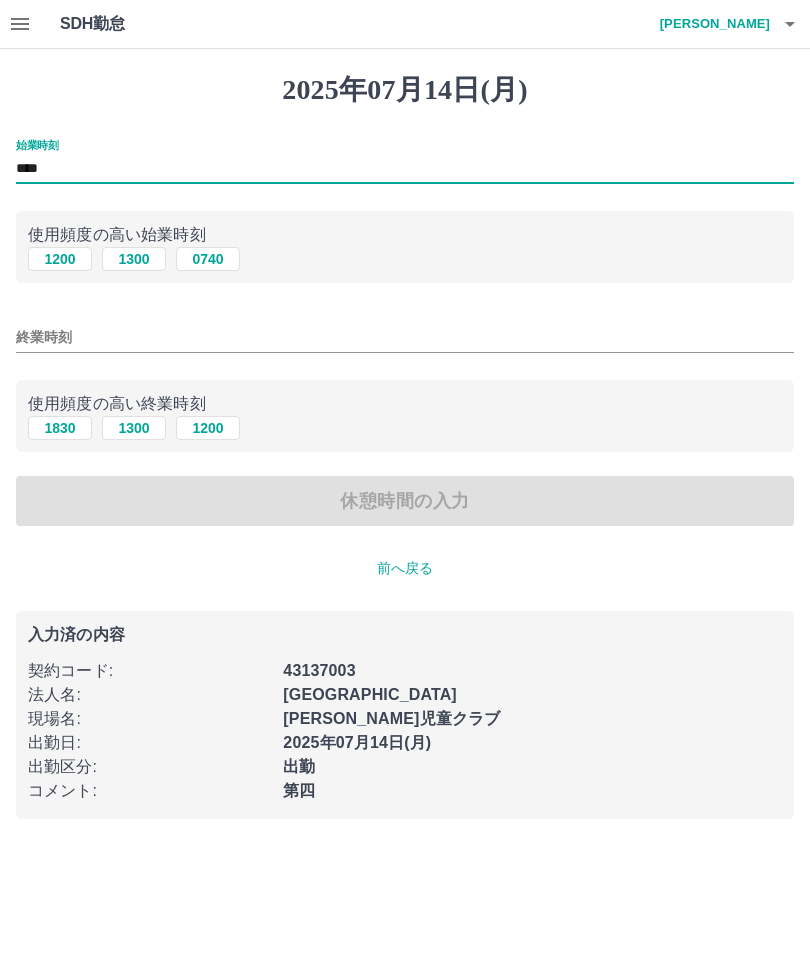 type on "****" 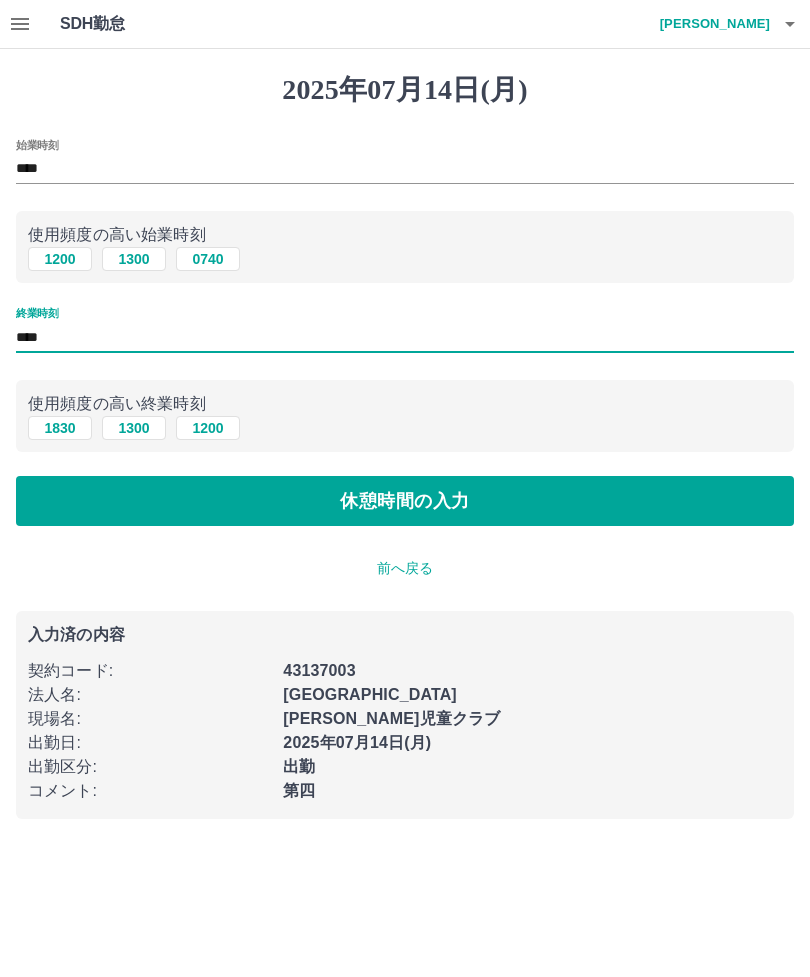 type on "****" 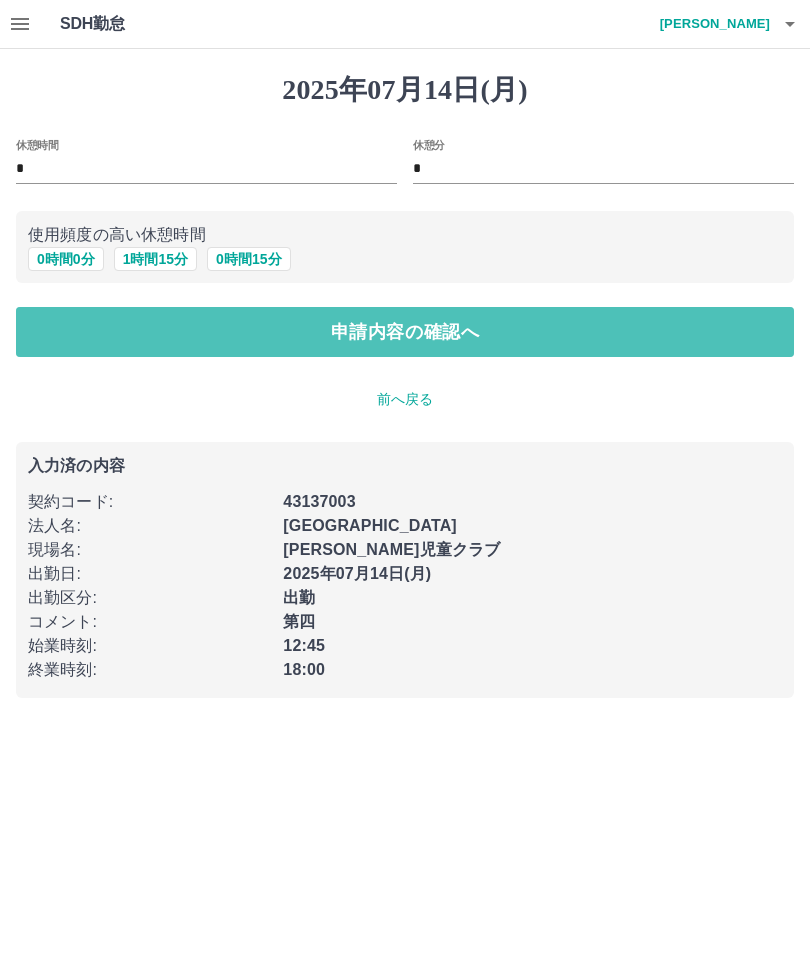 click on "申請内容の確認へ" at bounding box center [405, 332] 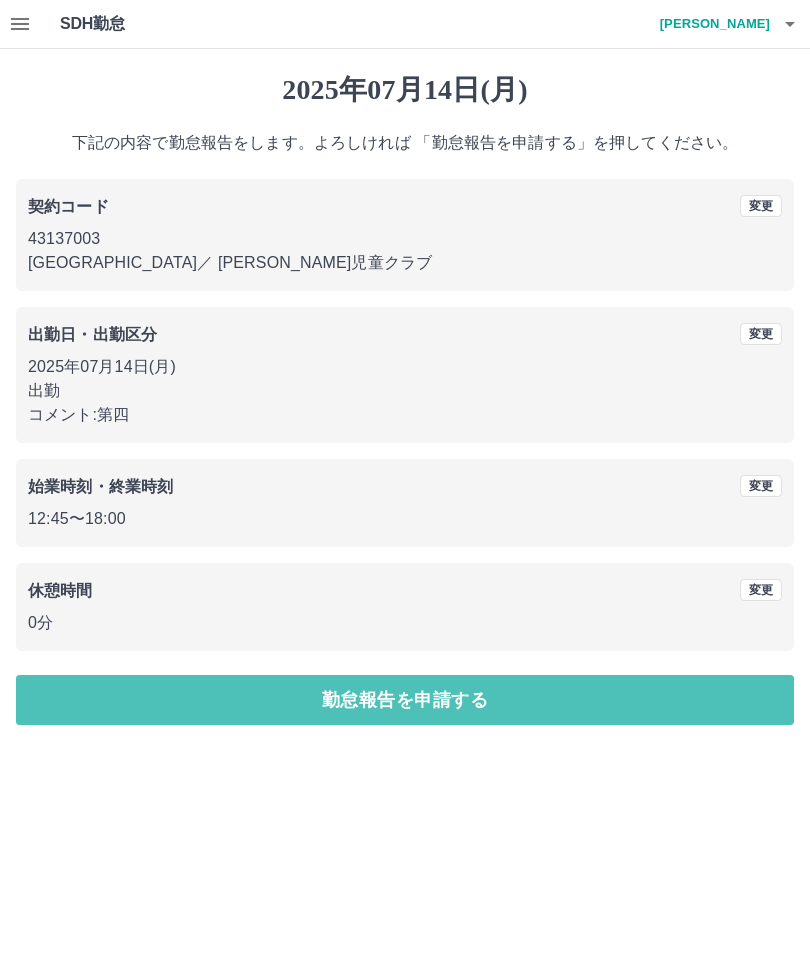 click on "勤怠報告を申請する" at bounding box center (405, 700) 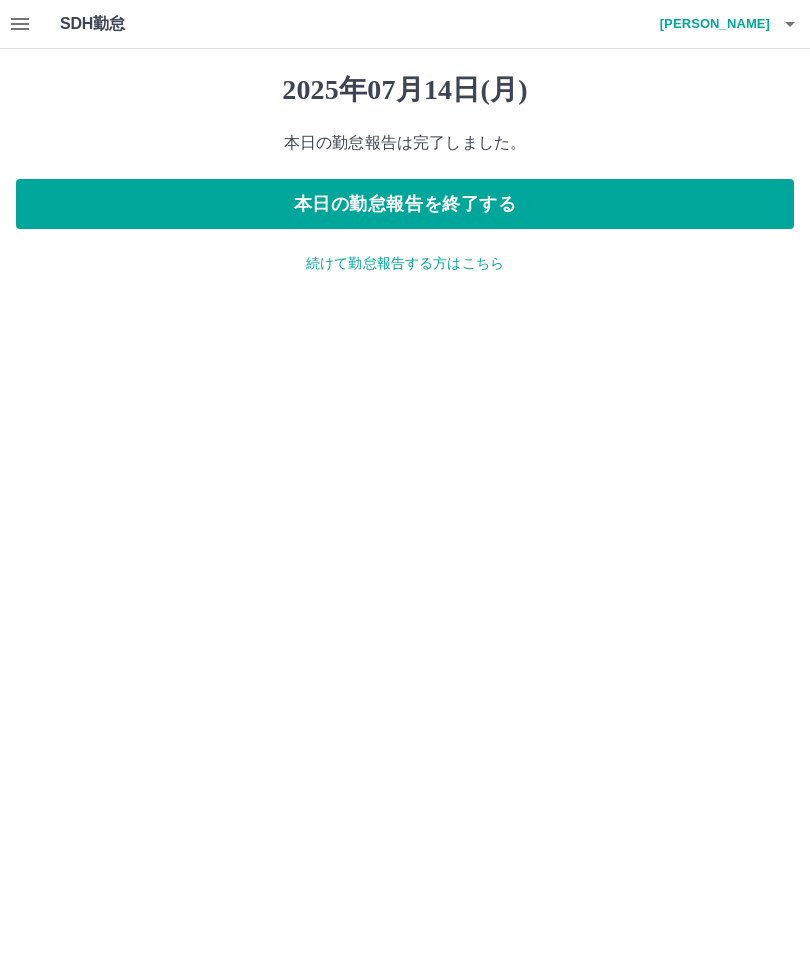 click on "本日の勤怠報告を終了する" at bounding box center [405, 204] 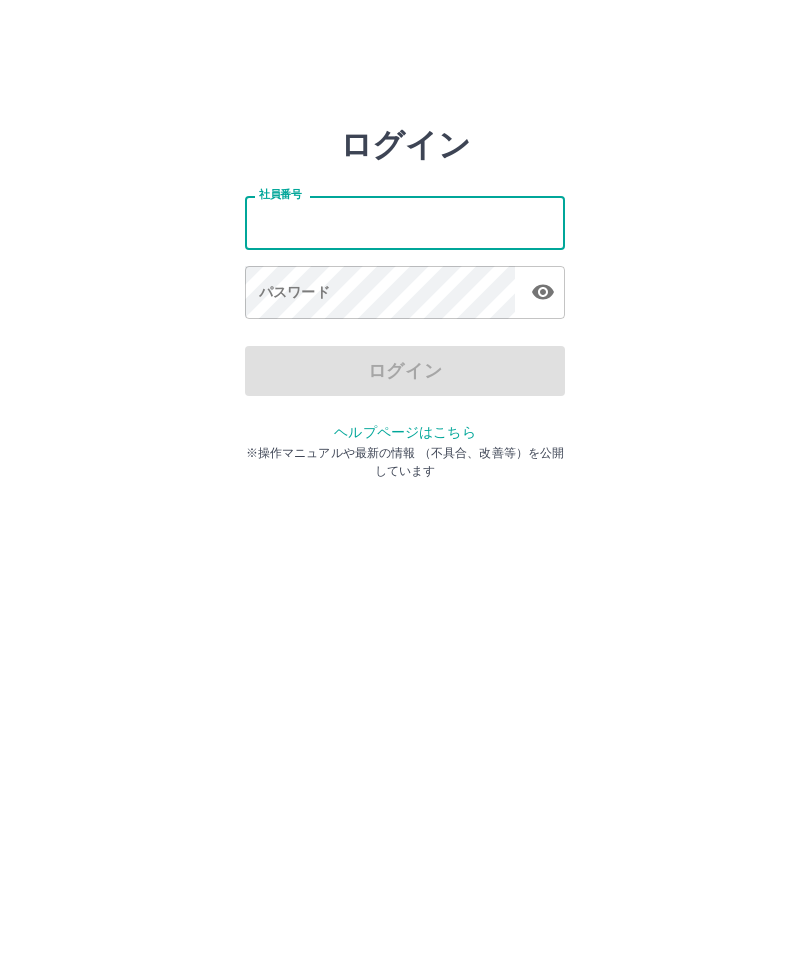 scroll, scrollTop: 0, scrollLeft: 0, axis: both 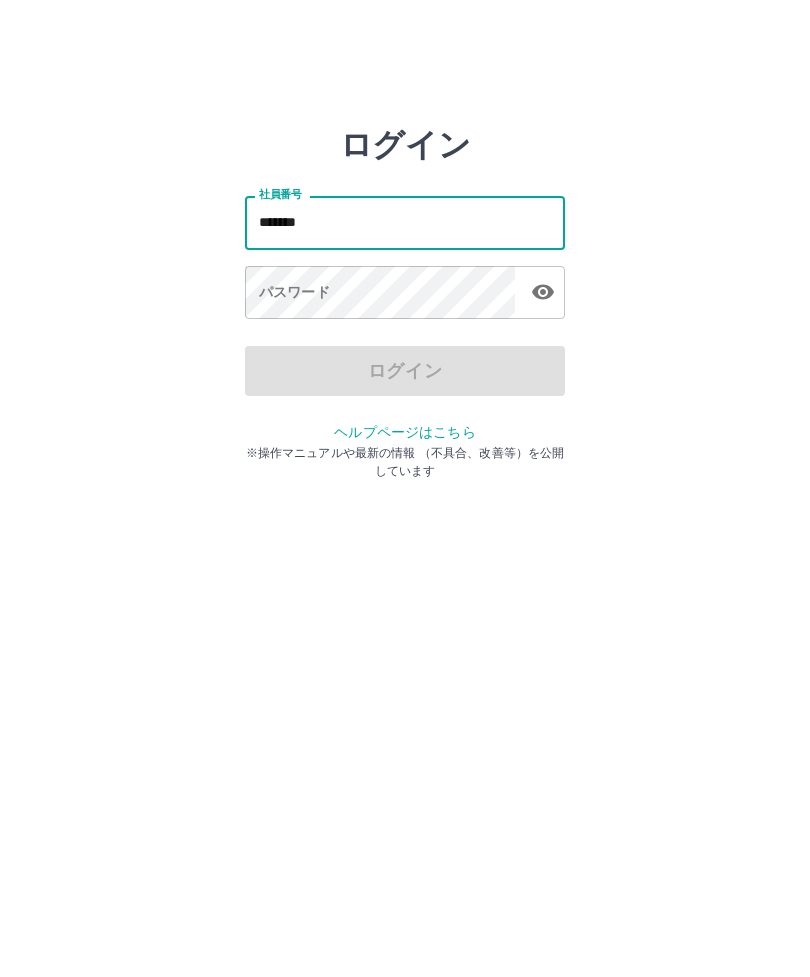 type on "*******" 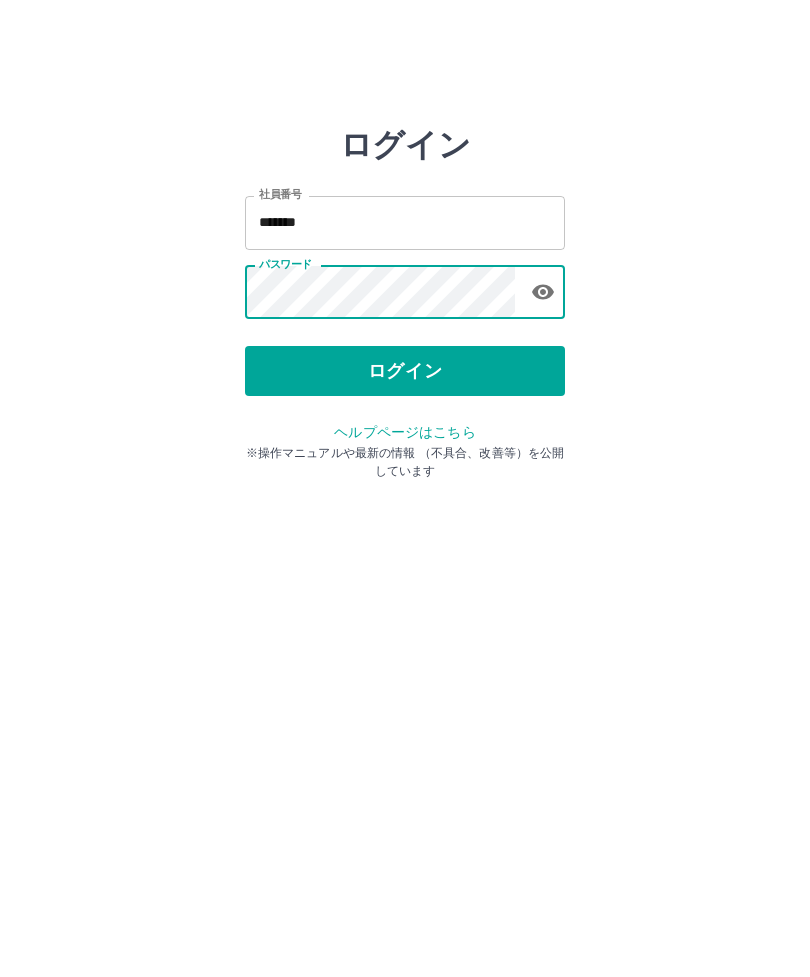 click on "ログイン" at bounding box center [405, 371] 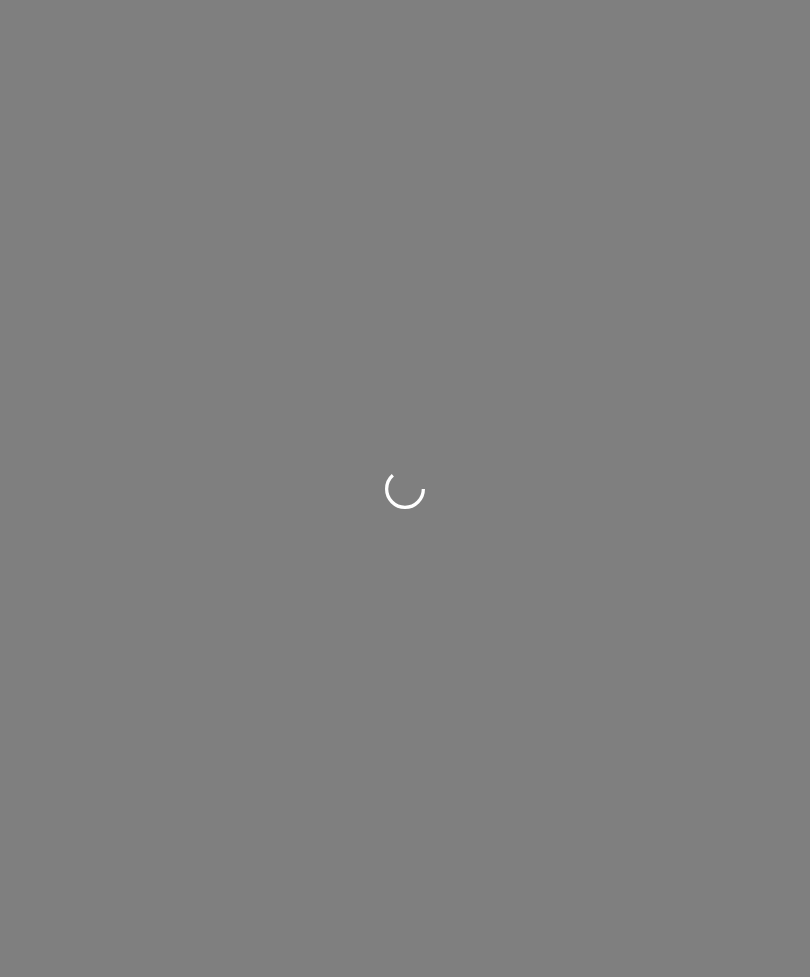 scroll, scrollTop: 0, scrollLeft: 0, axis: both 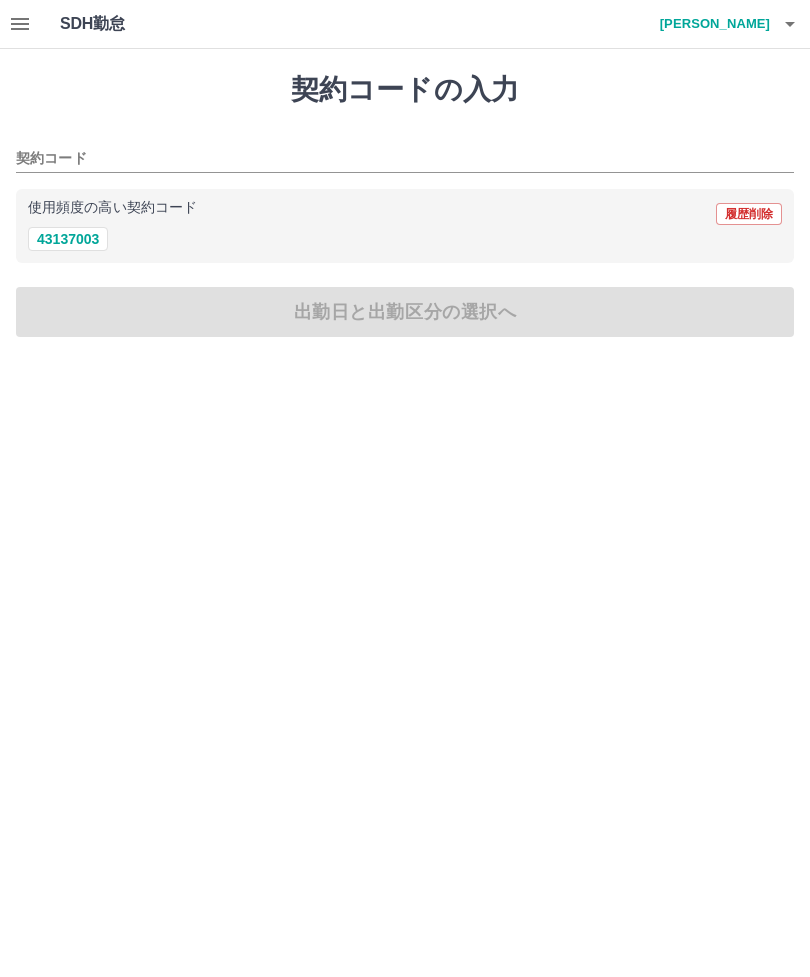 click on "43137003" at bounding box center (68, 239) 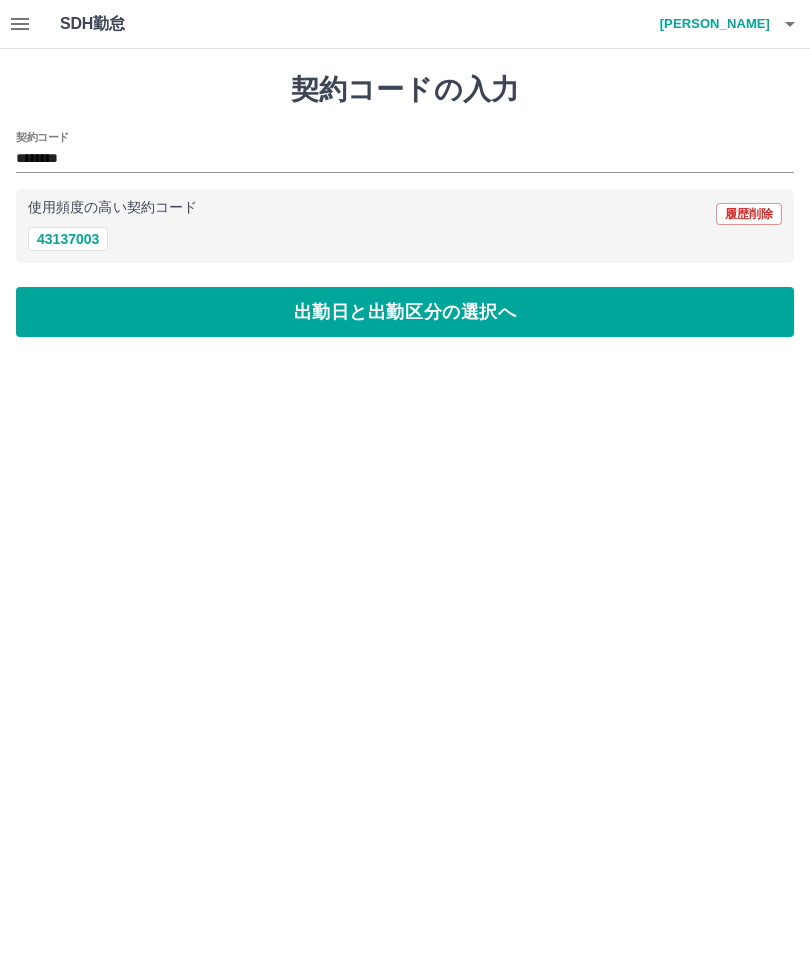 click on "出勤日と出勤区分の選択へ" at bounding box center (405, 312) 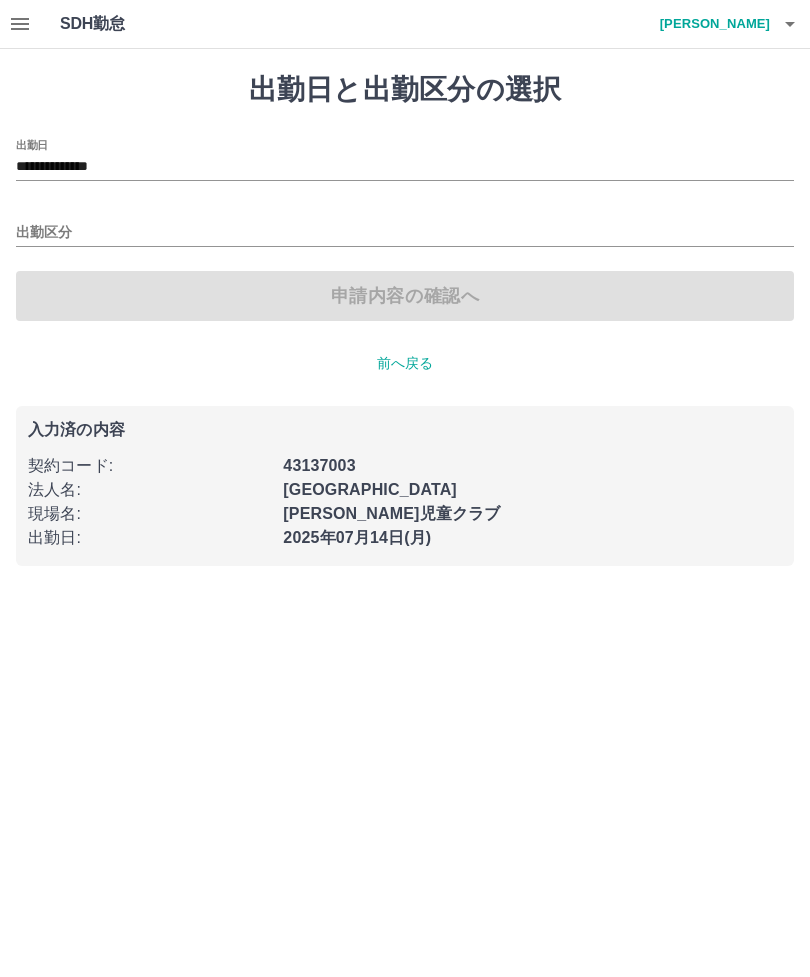 click on "出勤区分" at bounding box center [405, 233] 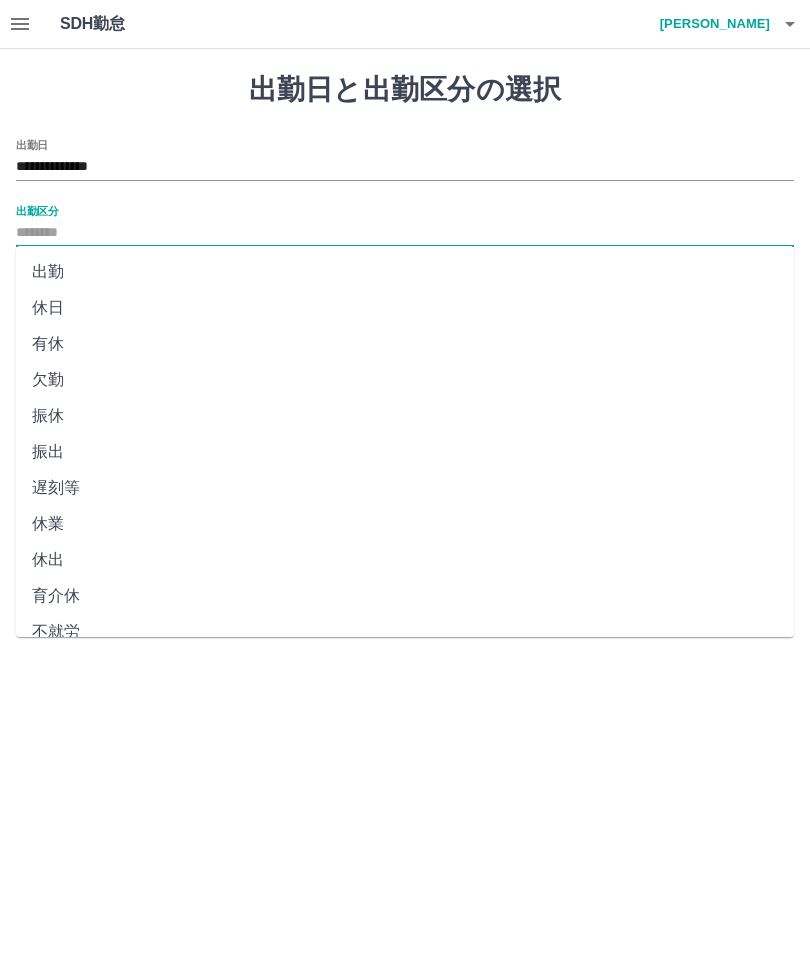 click on "出勤" at bounding box center (405, 272) 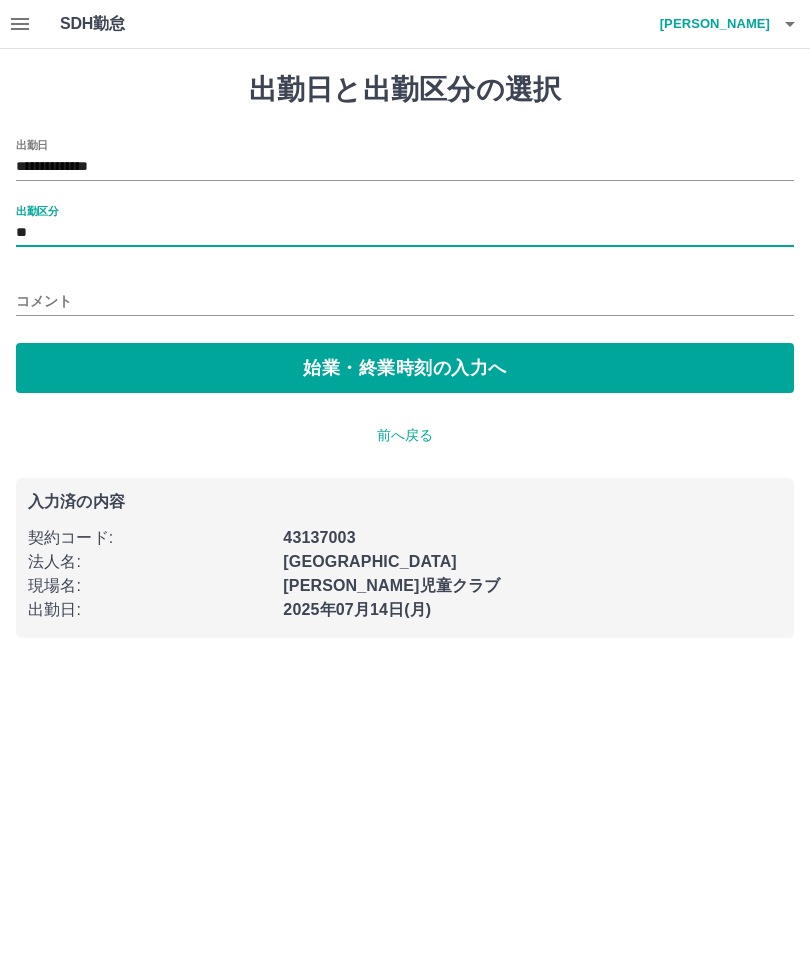 click on "始業・終業時刻の入力へ" at bounding box center [405, 368] 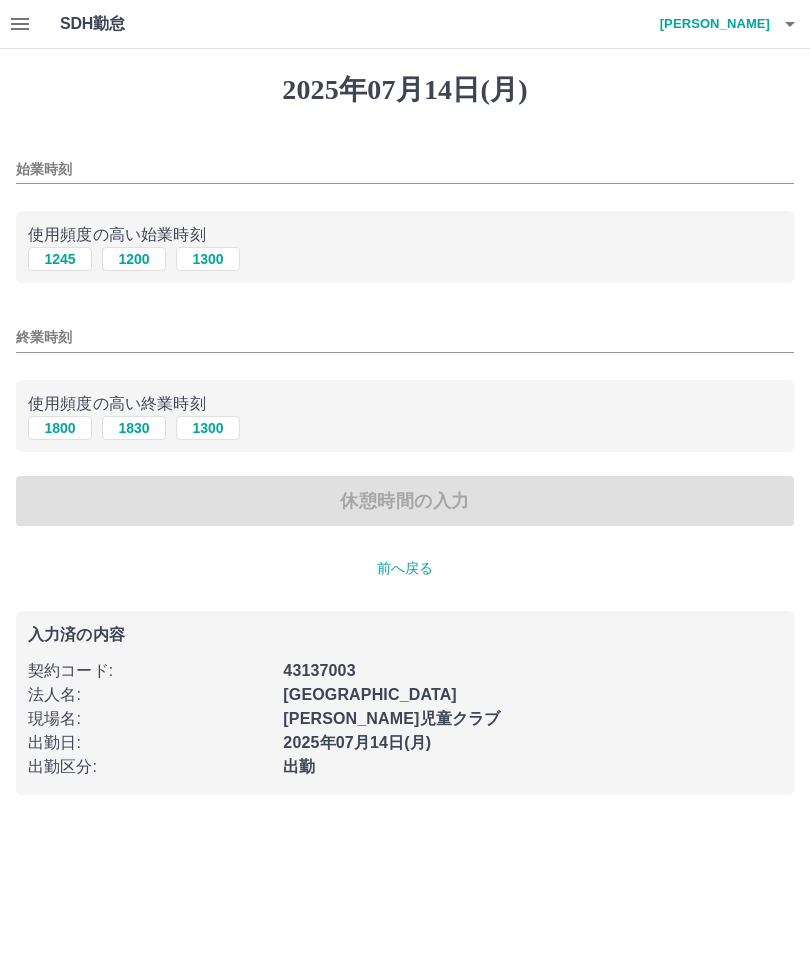 click on "1300" at bounding box center (208, 259) 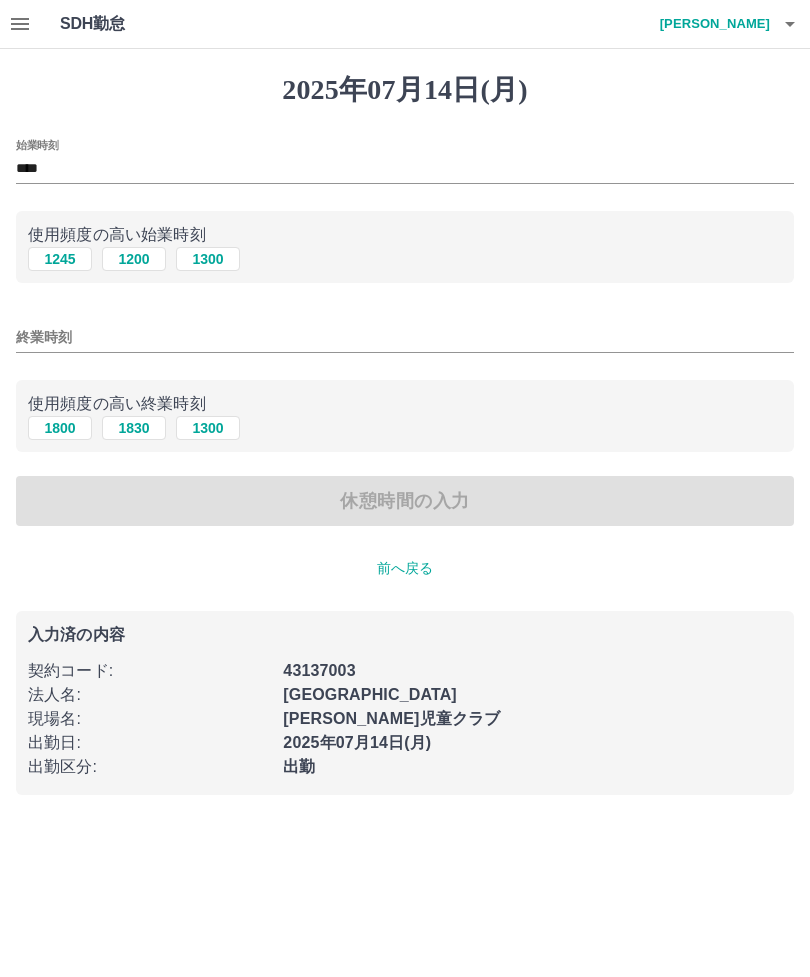 click on "1800" at bounding box center [60, 428] 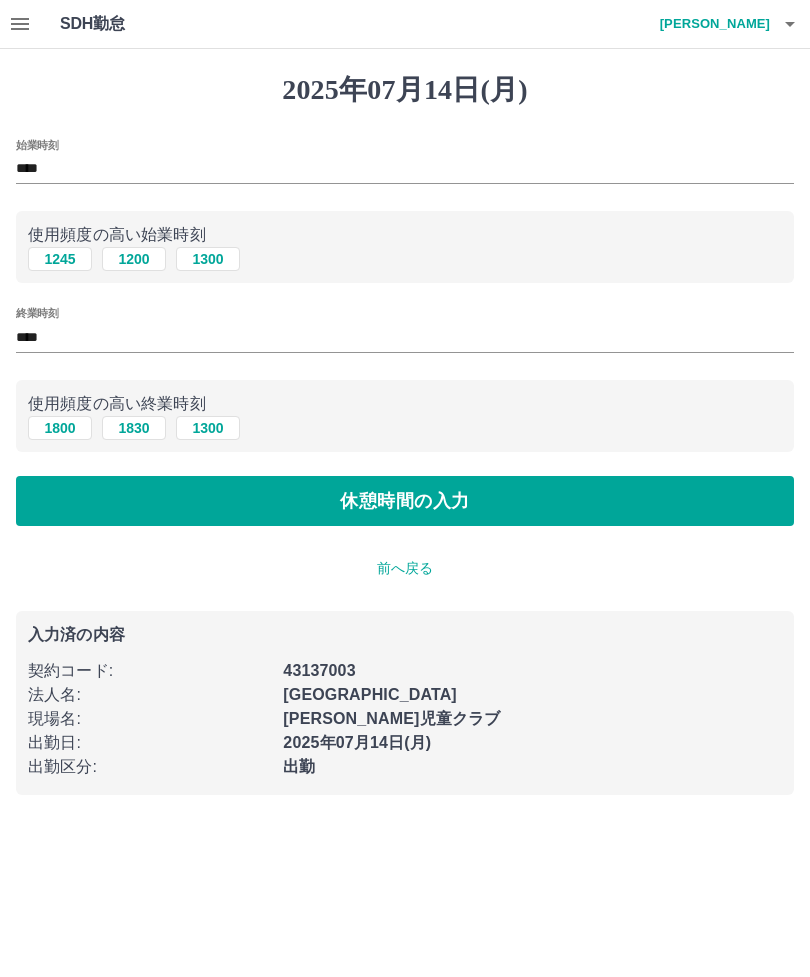 click on "休憩時間の入力" at bounding box center [405, 501] 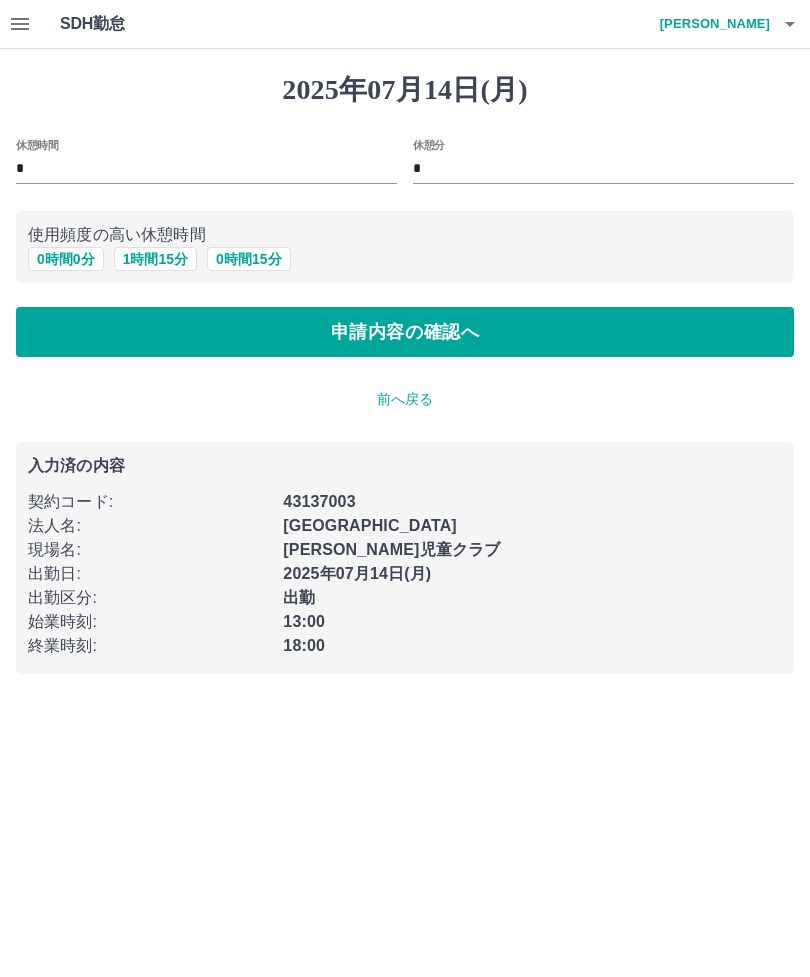 click on "0 時間 0 分" at bounding box center [66, 259] 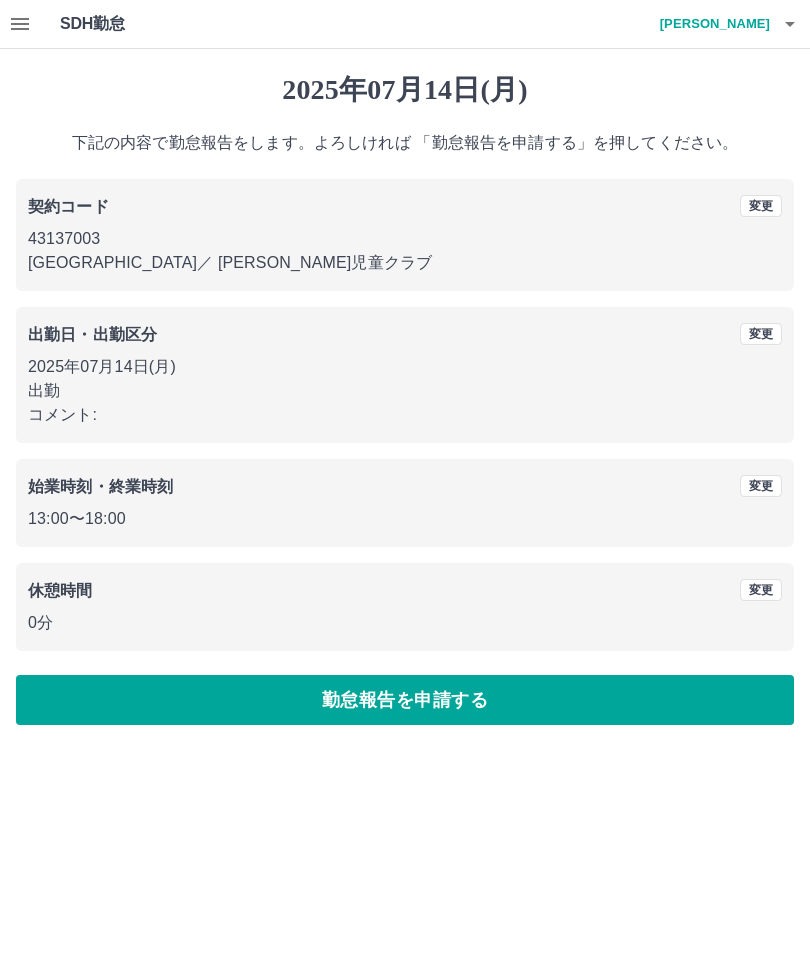 click on "勤怠報告を申請する" at bounding box center (405, 700) 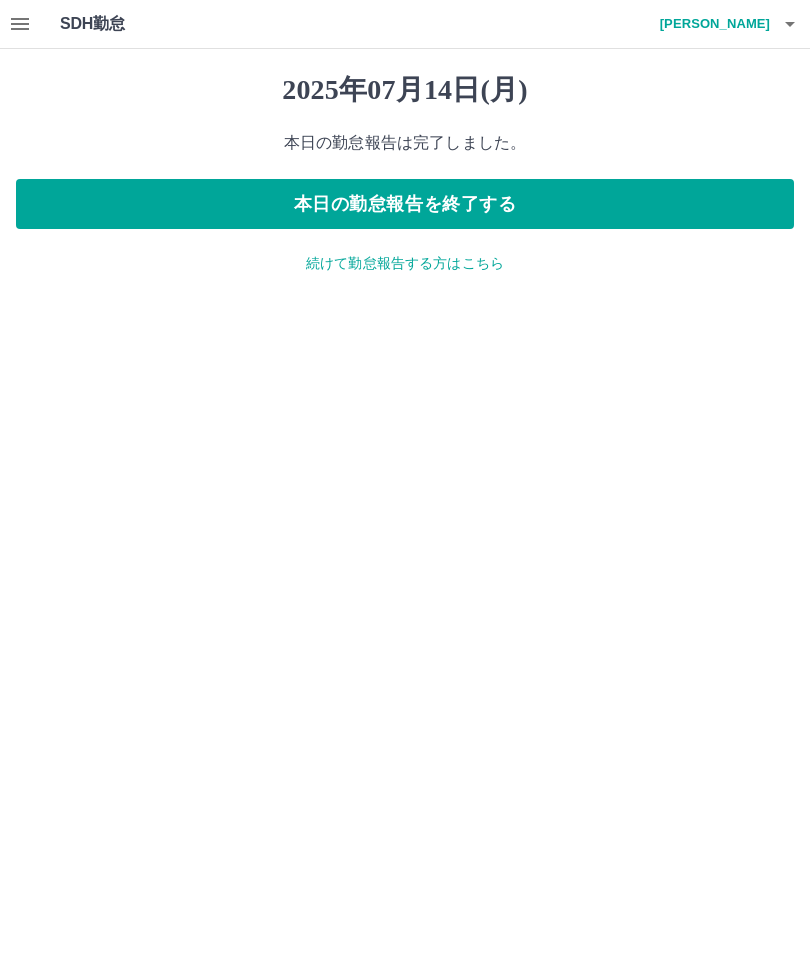 click on "本日の勤怠報告を終了する" at bounding box center (405, 204) 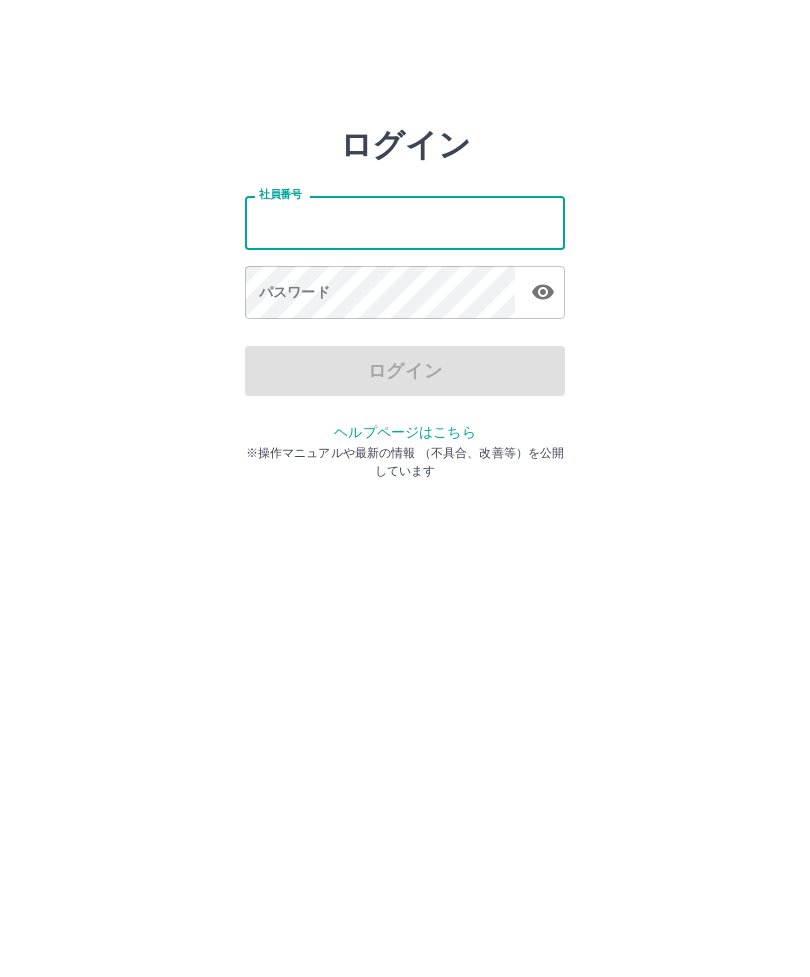 scroll, scrollTop: 0, scrollLeft: 0, axis: both 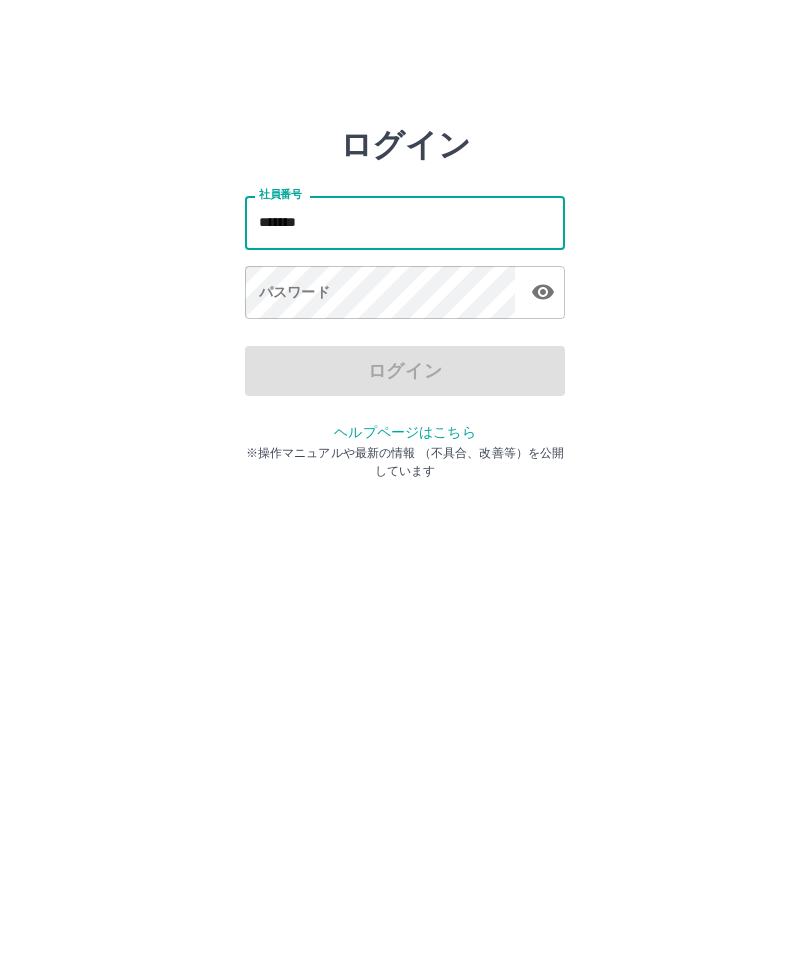 type on "*******" 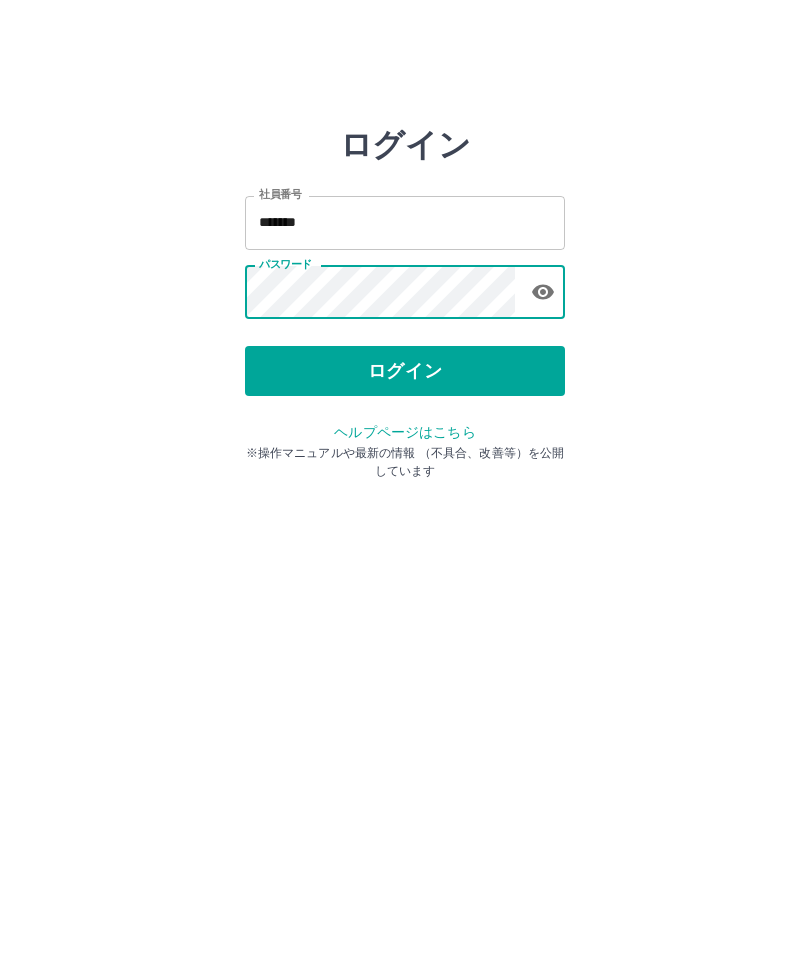 click on "ログイン" at bounding box center (405, 371) 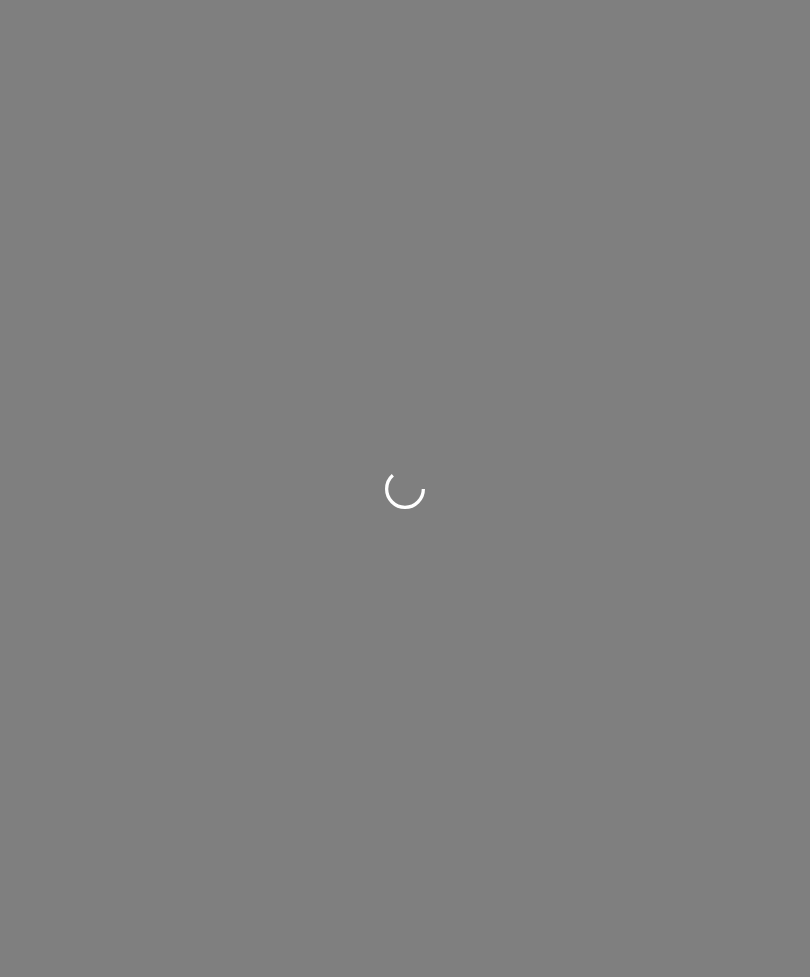 scroll, scrollTop: 0, scrollLeft: 0, axis: both 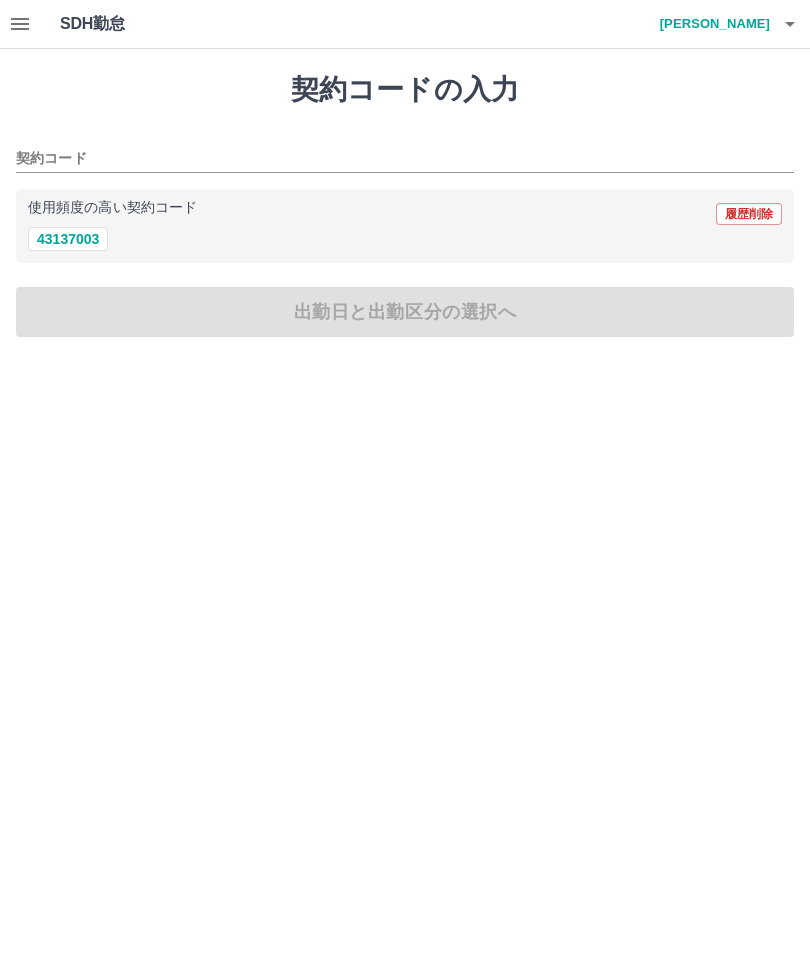 click on "43137003" at bounding box center (68, 239) 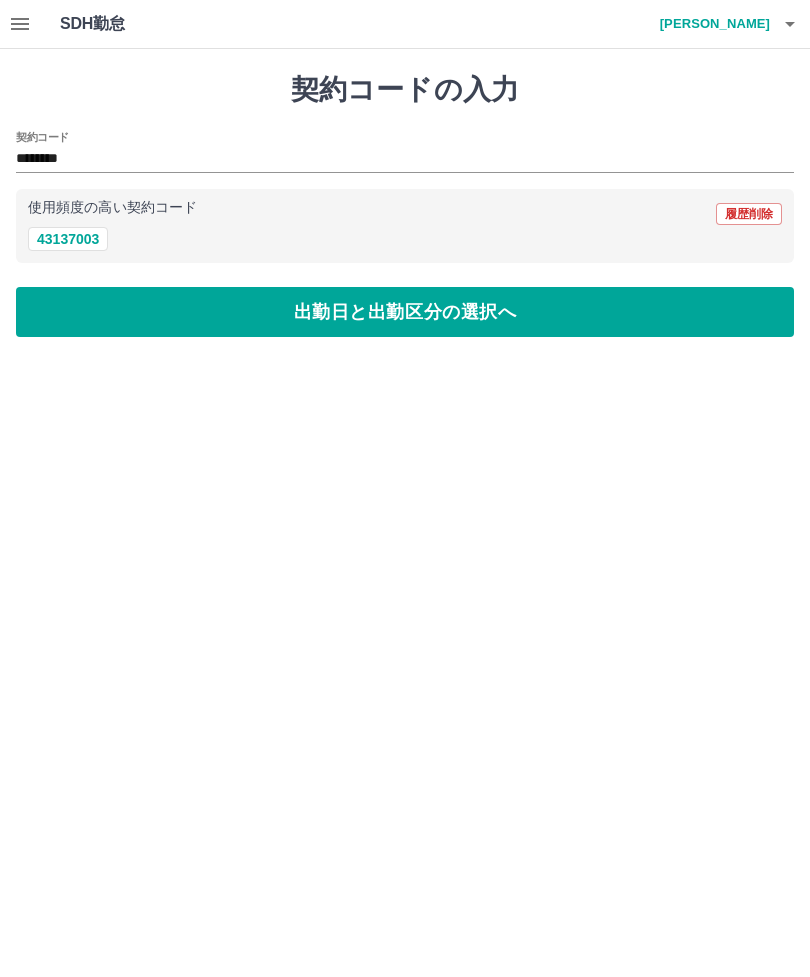 click on "出勤日と出勤区分の選択へ" at bounding box center (405, 312) 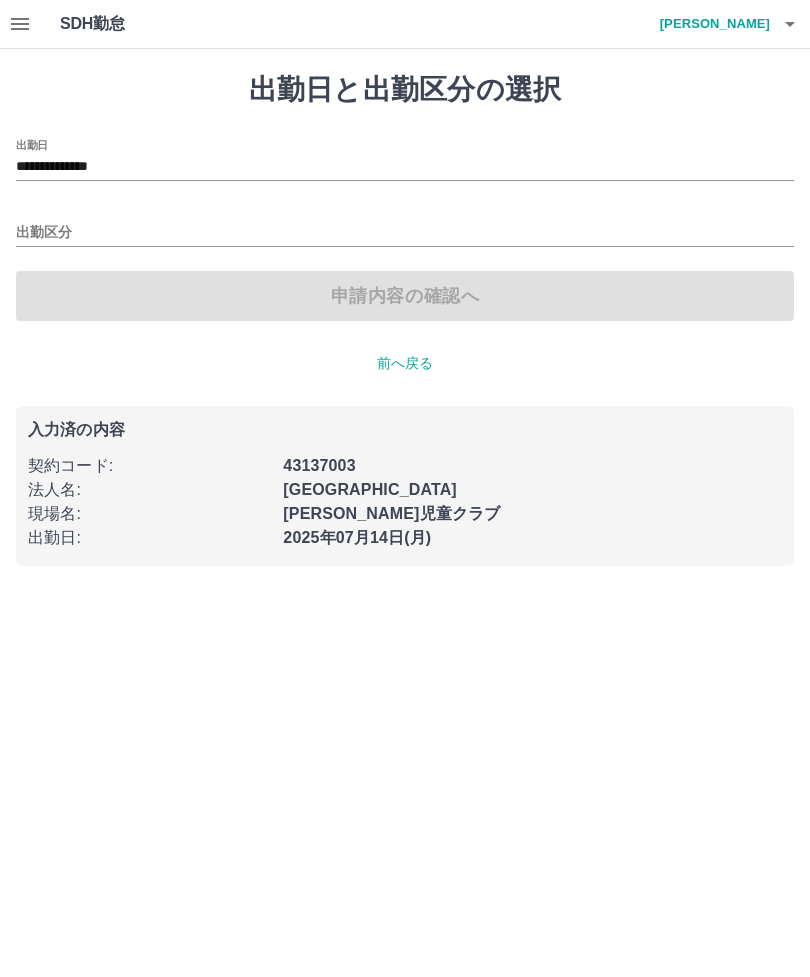 click on "出勤区分" at bounding box center [405, 233] 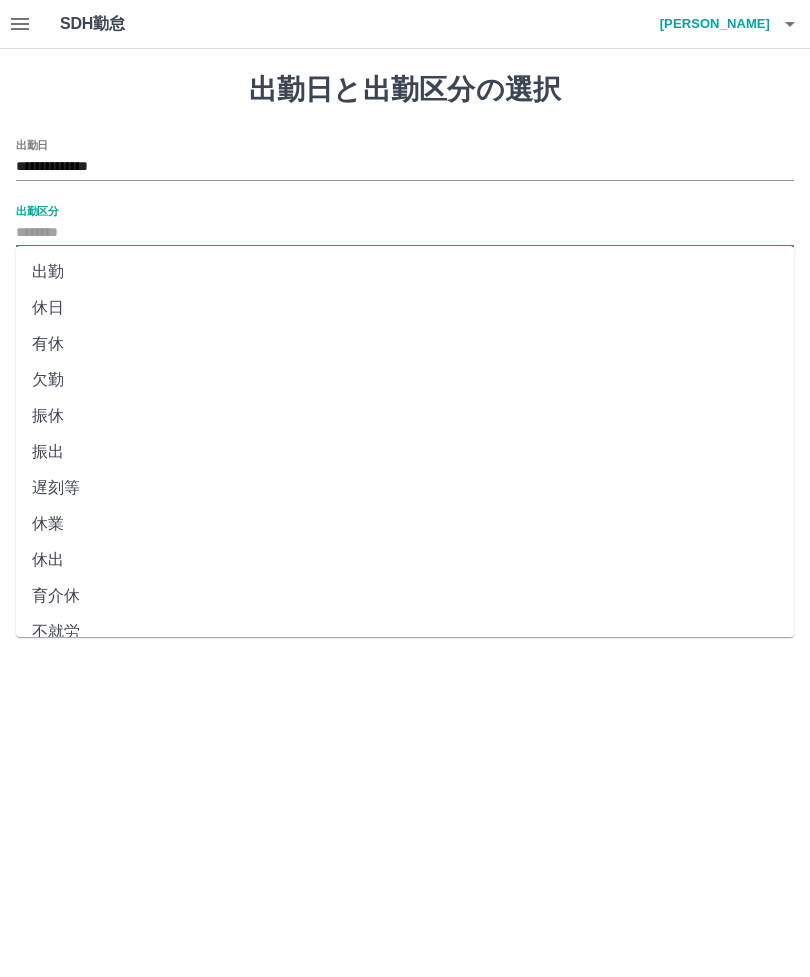 click on "出勤" at bounding box center [405, 272] 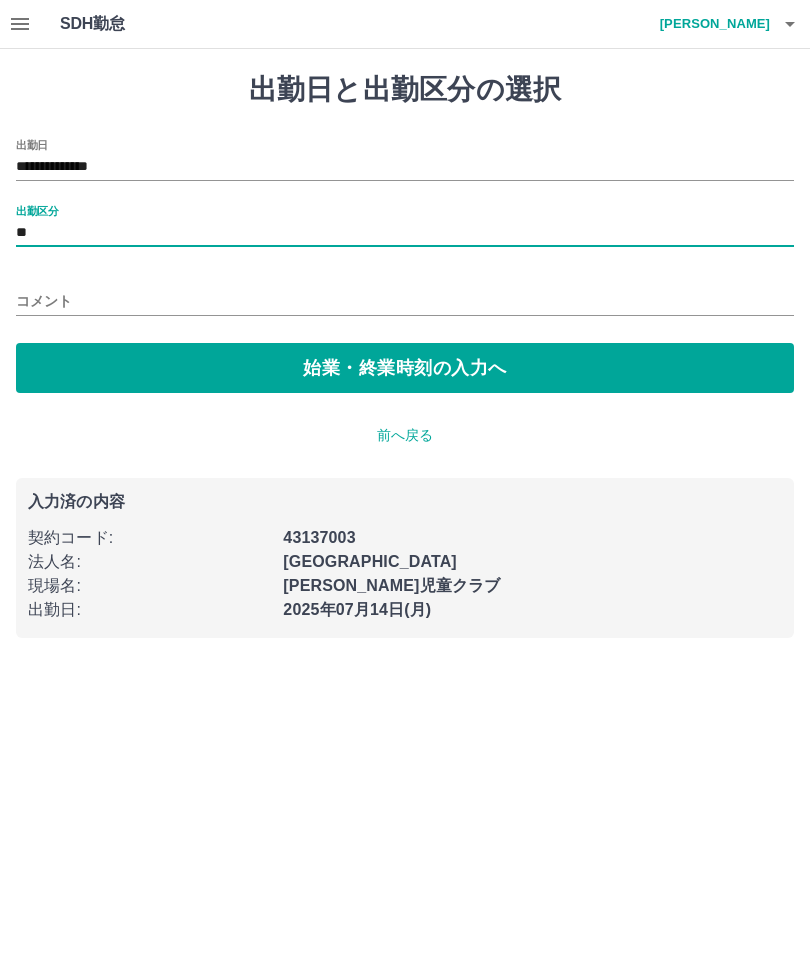 click on "始業・終業時刻の入力へ" at bounding box center [405, 368] 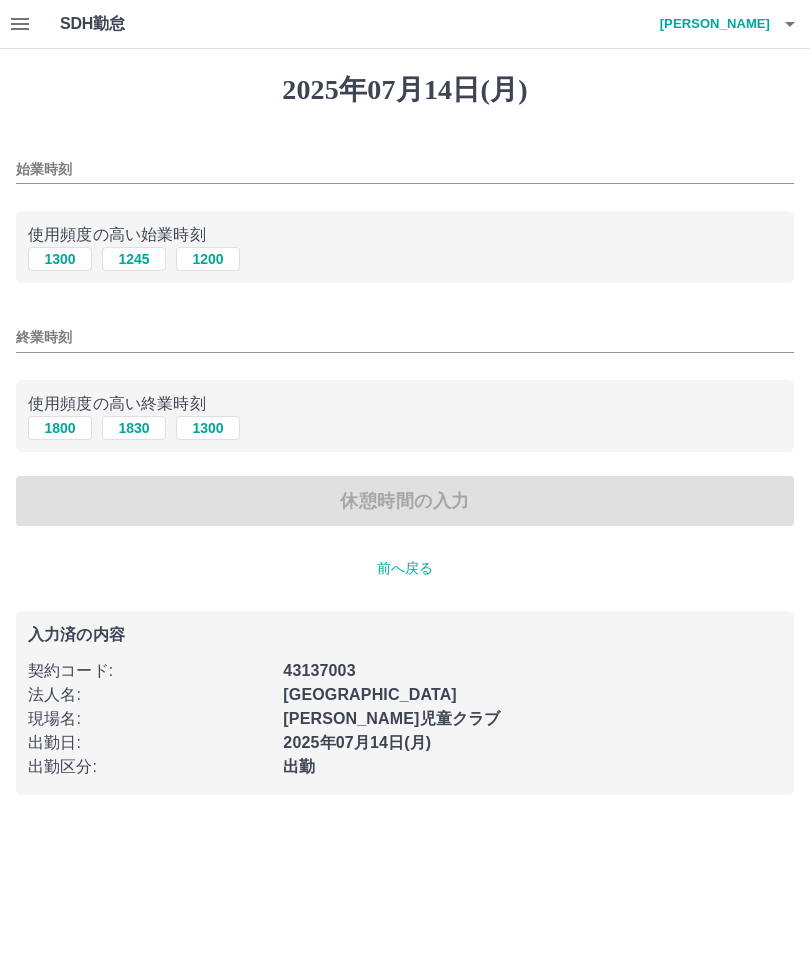 click on "1245" at bounding box center (134, 259) 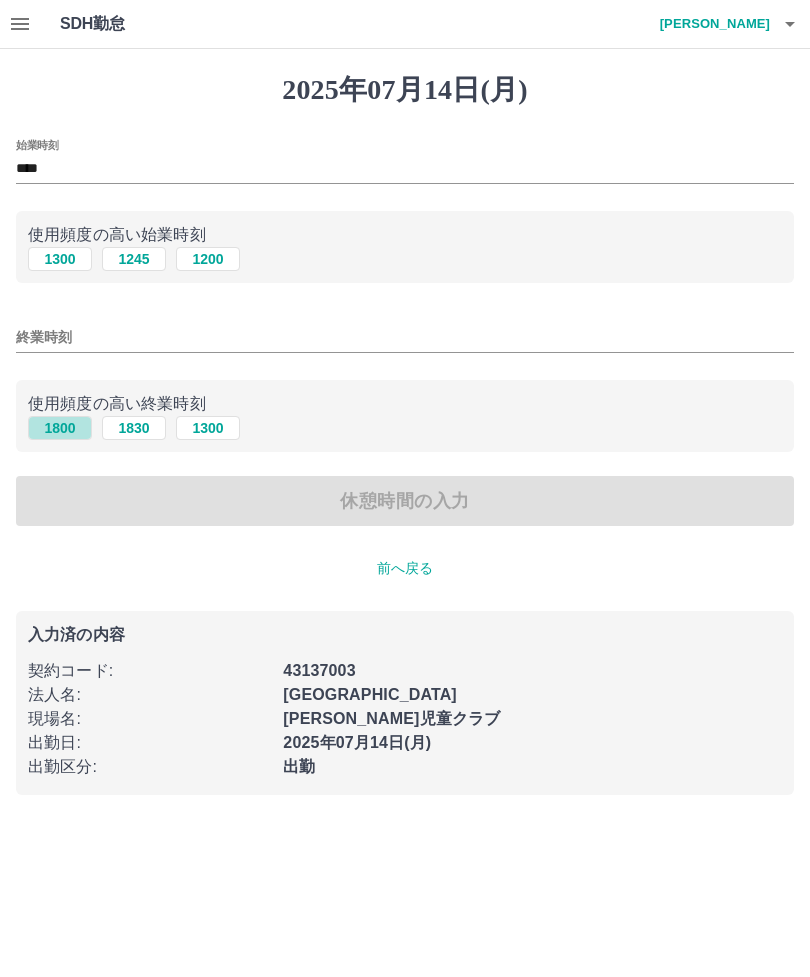 click on "1800" at bounding box center [60, 428] 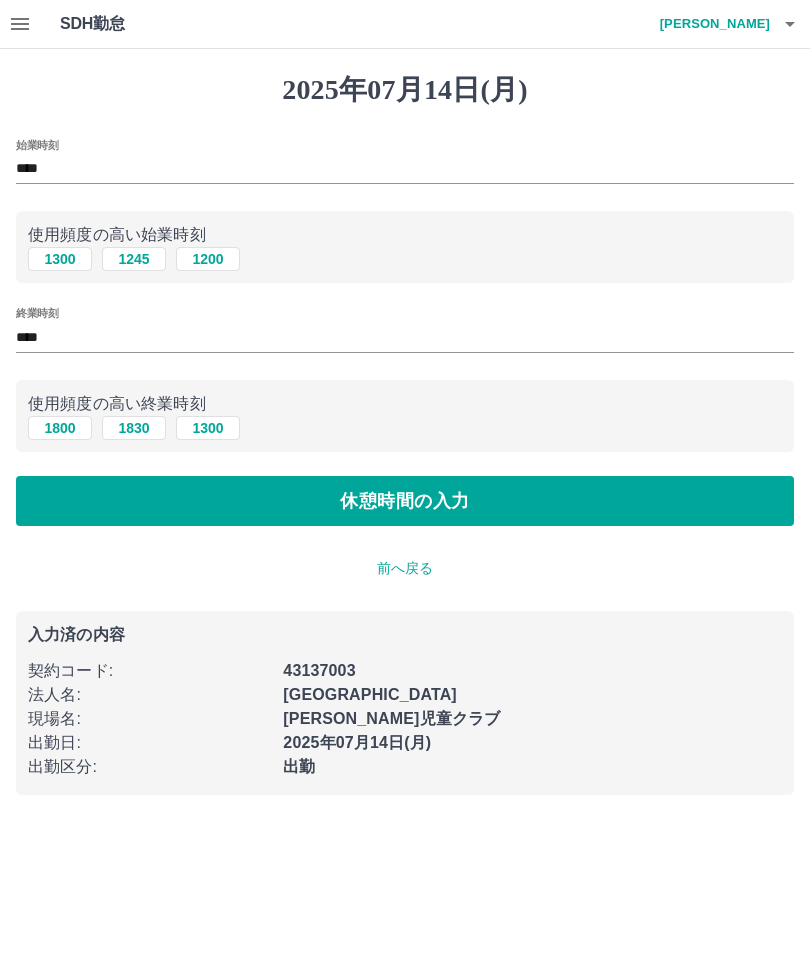 click on "休憩時間の入力" at bounding box center (405, 501) 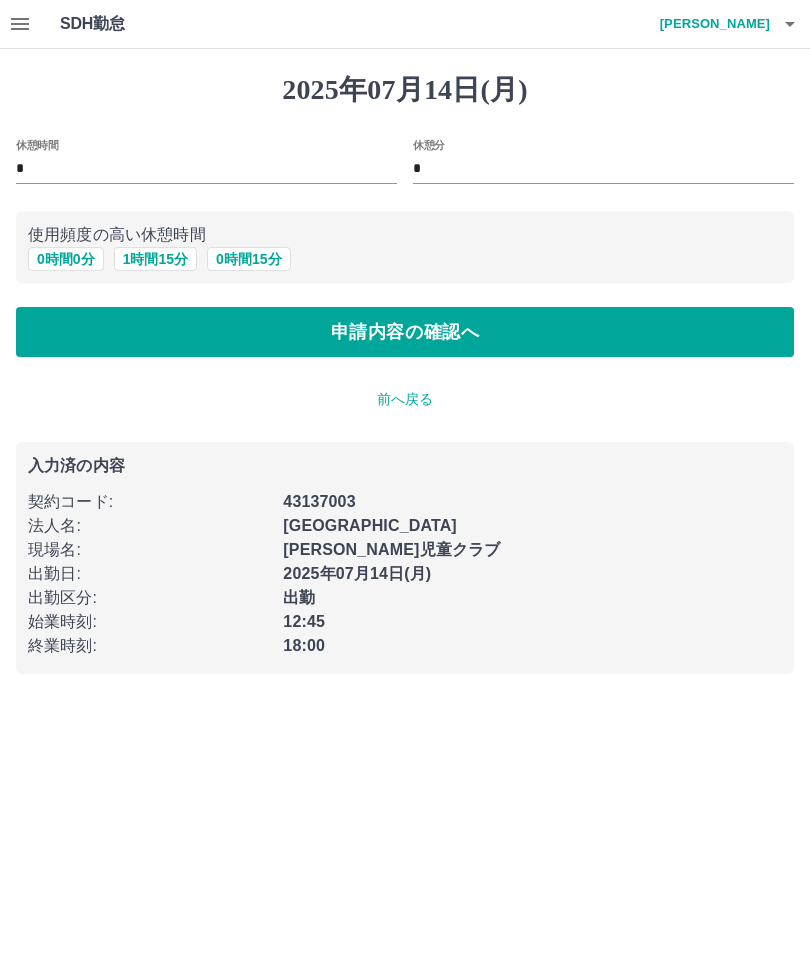 click on "申請内容の確認へ" at bounding box center (405, 332) 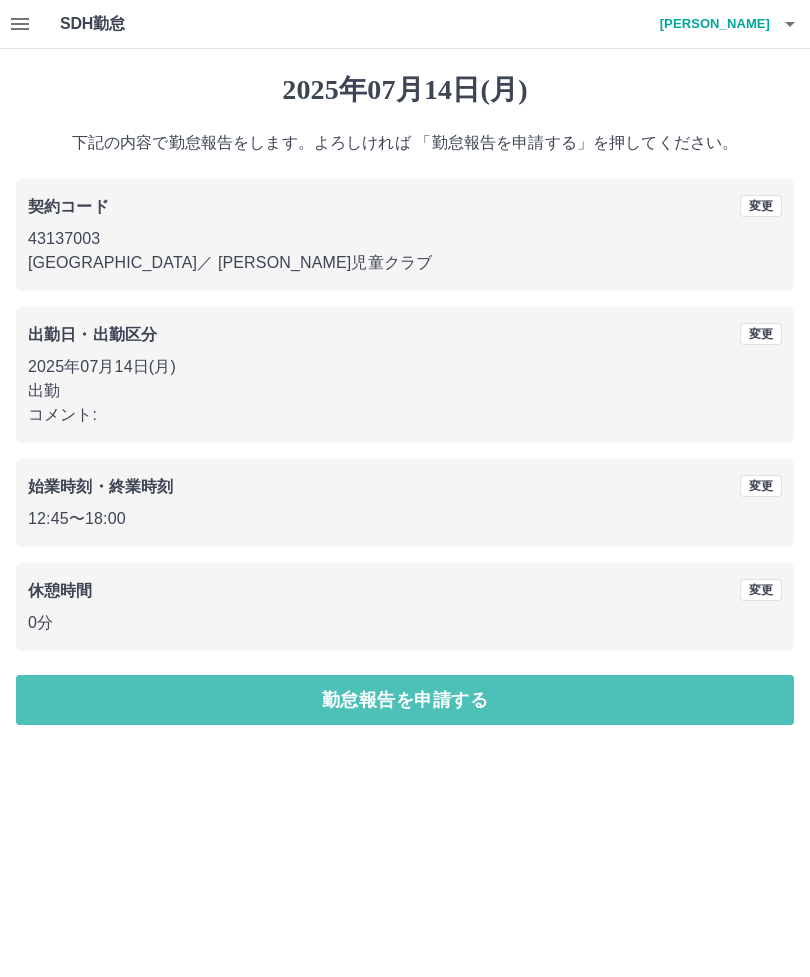 click on "勤怠報告を申請する" at bounding box center (405, 700) 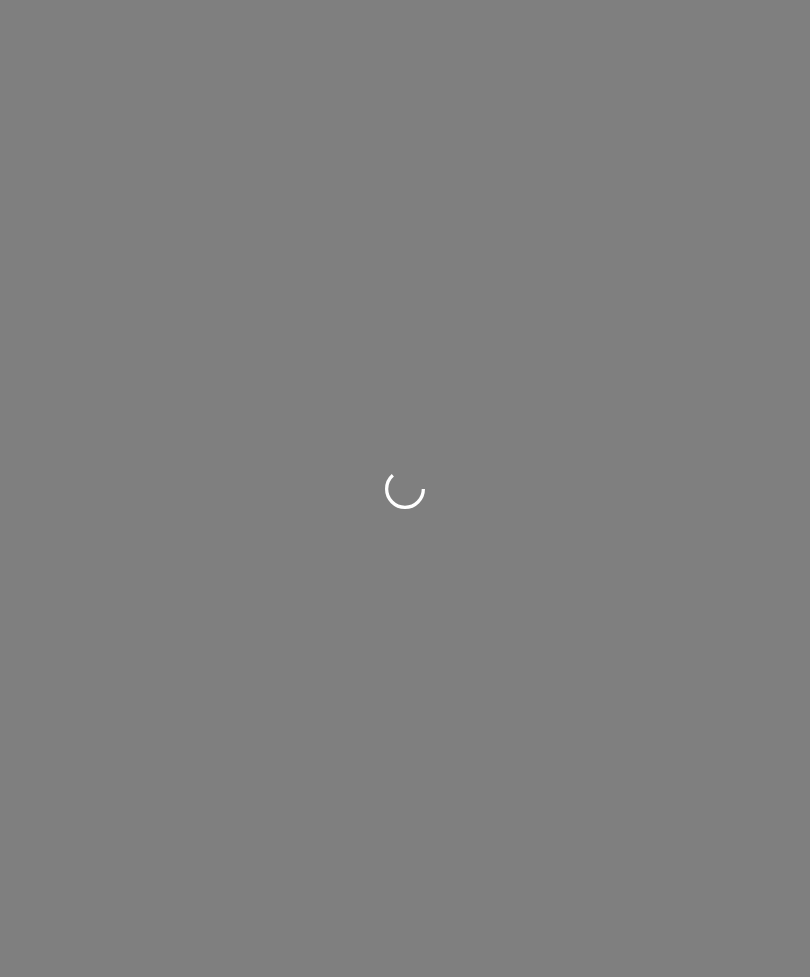 scroll, scrollTop: 0, scrollLeft: 0, axis: both 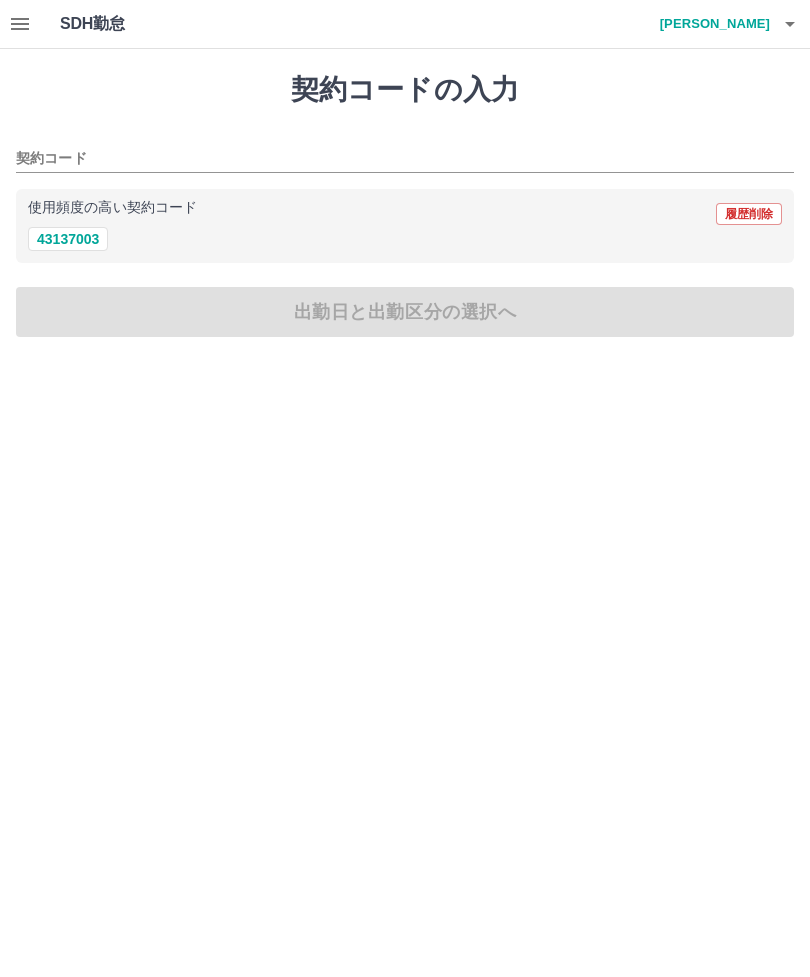 click on "43137003" at bounding box center [68, 239] 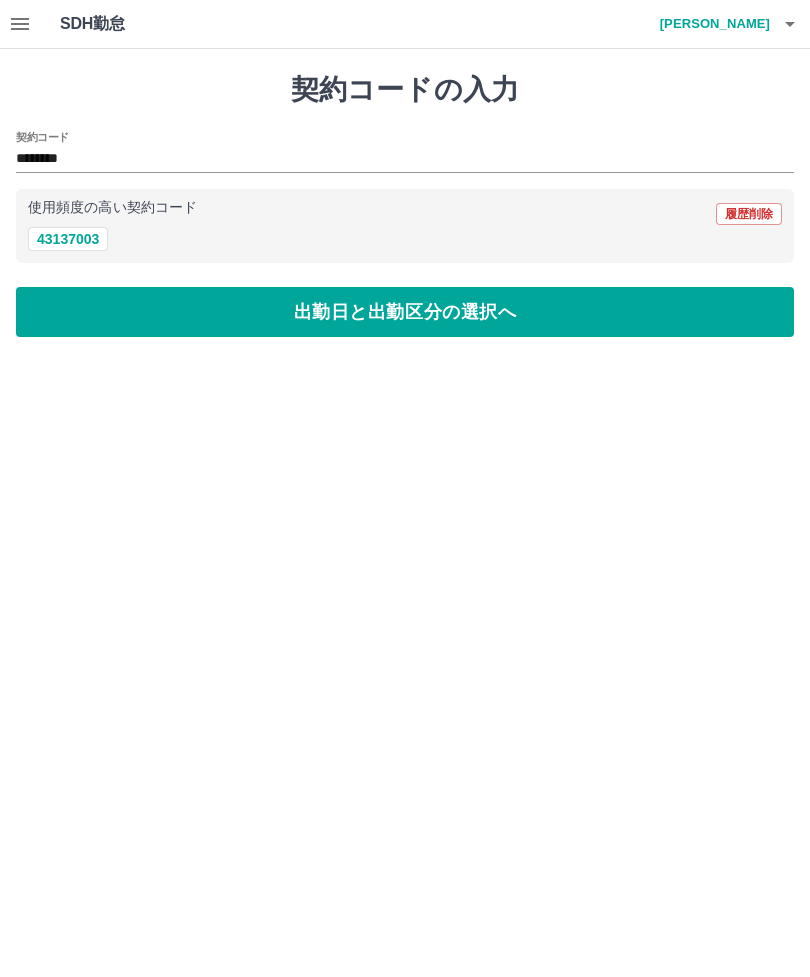 click on "出勤日と出勤区分の選択へ" at bounding box center [405, 312] 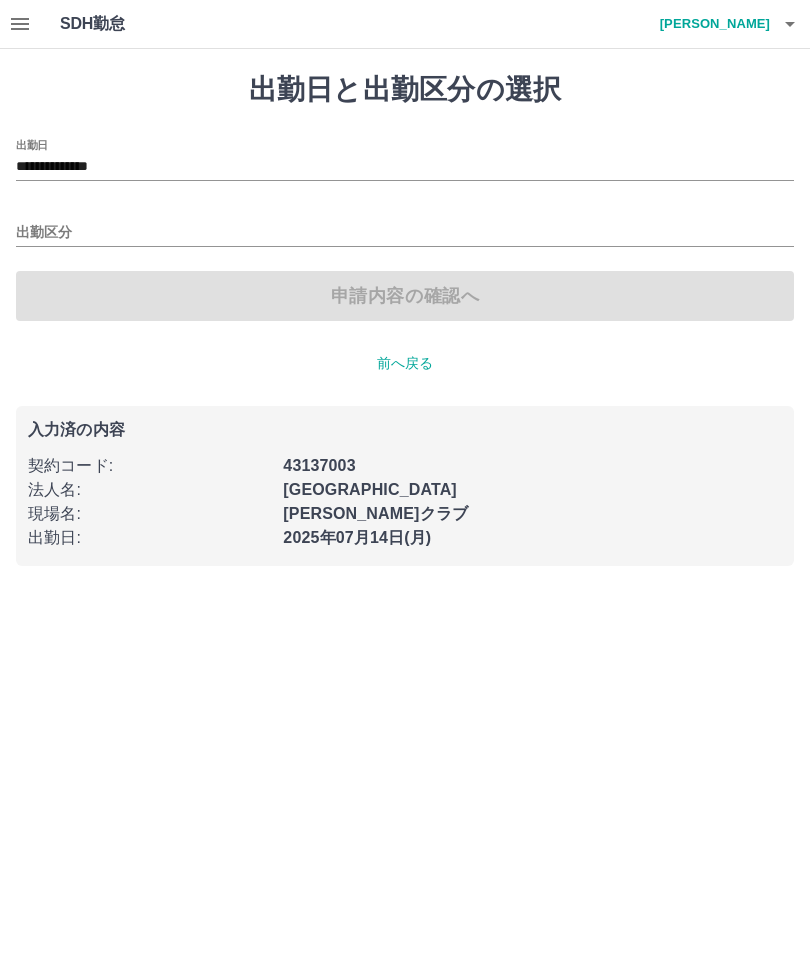 click on "出勤区分" at bounding box center (405, 233) 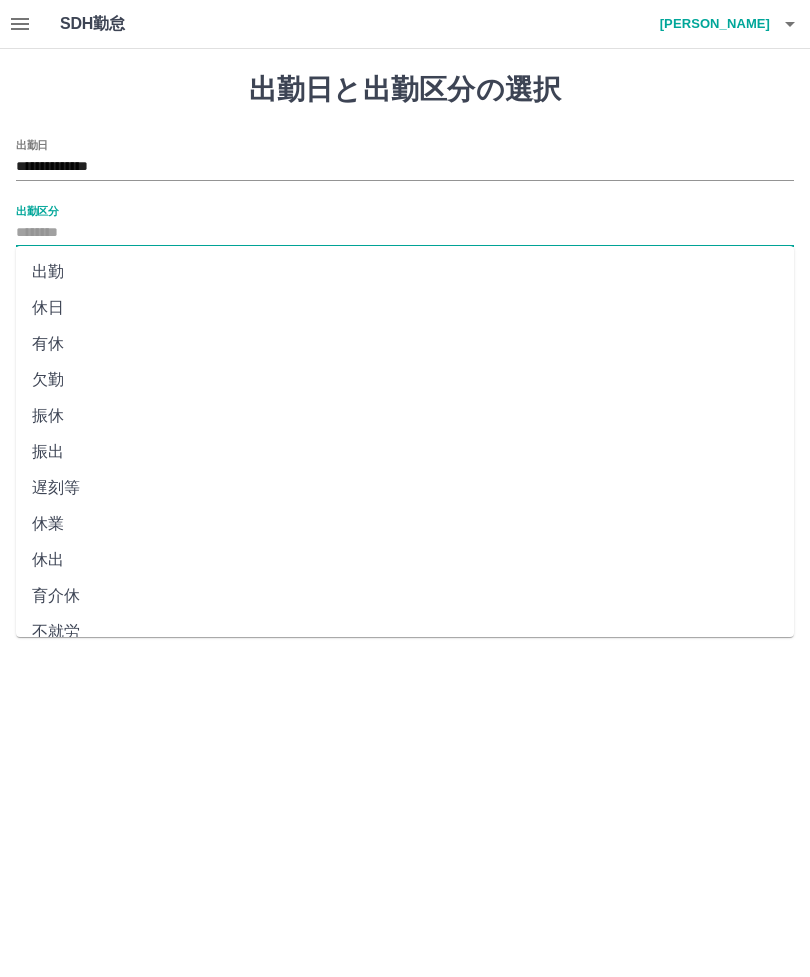 click on "出勤" at bounding box center (405, 272) 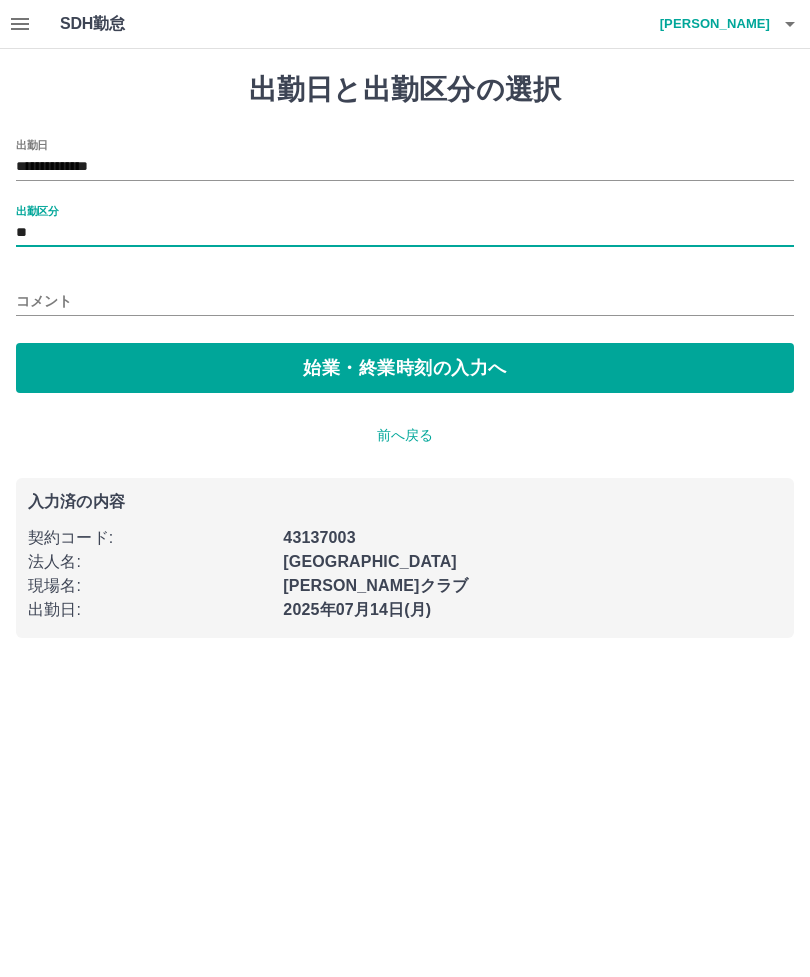 click on "始業・終業時刻の入力へ" at bounding box center [405, 368] 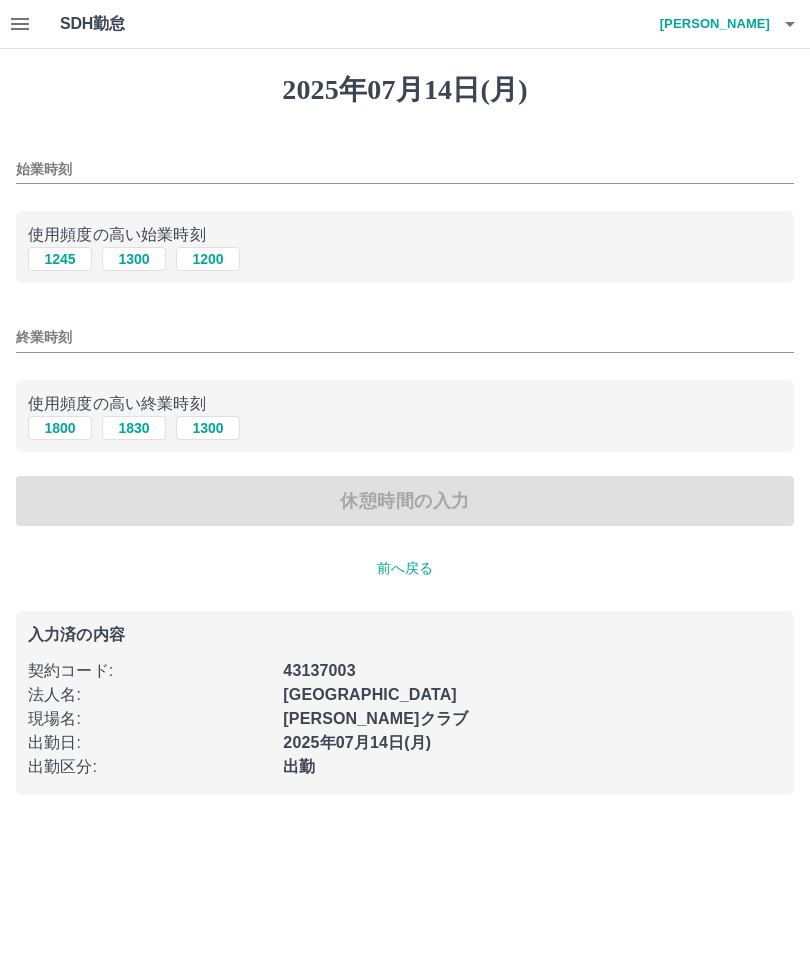 click on "1245" at bounding box center [60, 259] 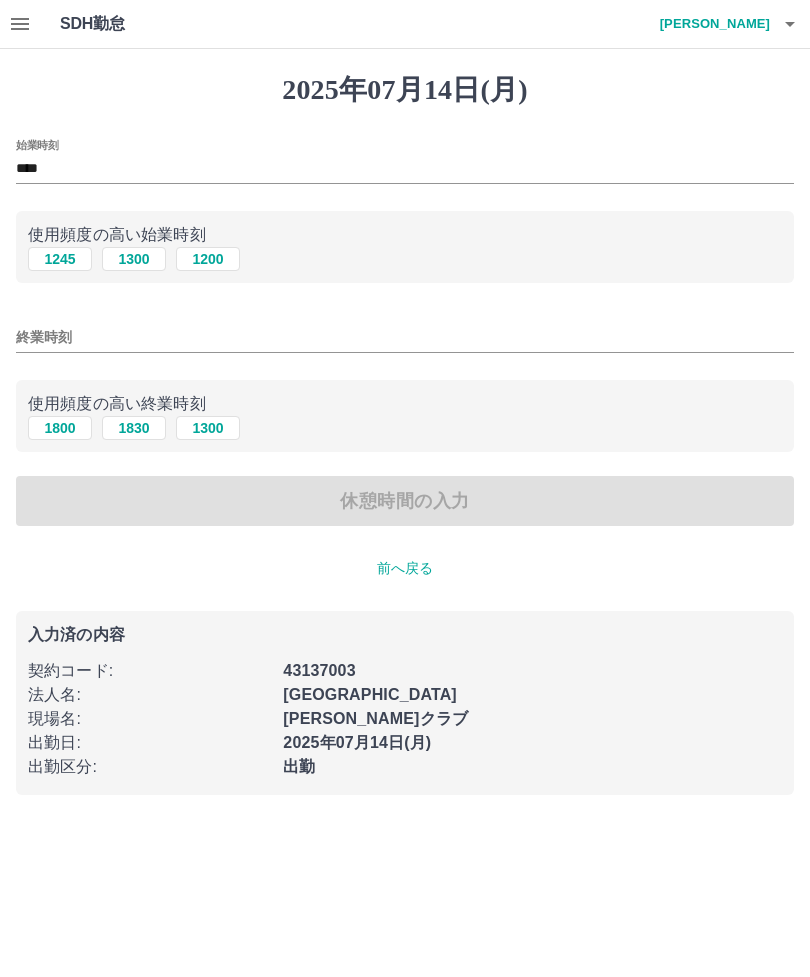 click on "終業時刻" at bounding box center (405, 337) 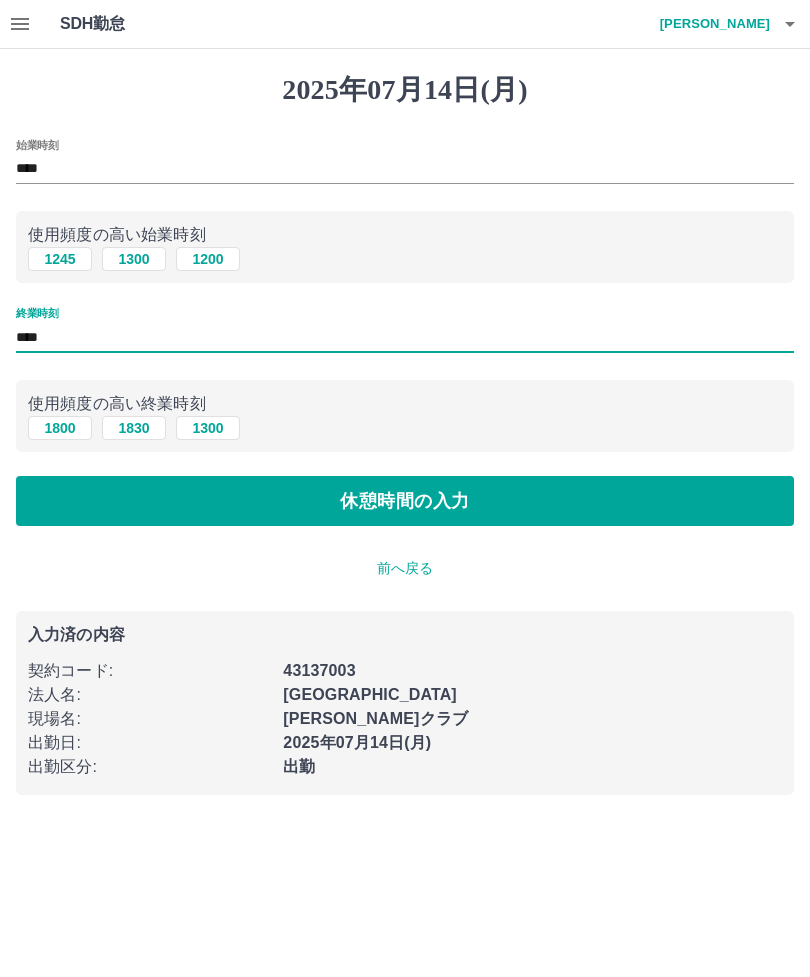 type on "****" 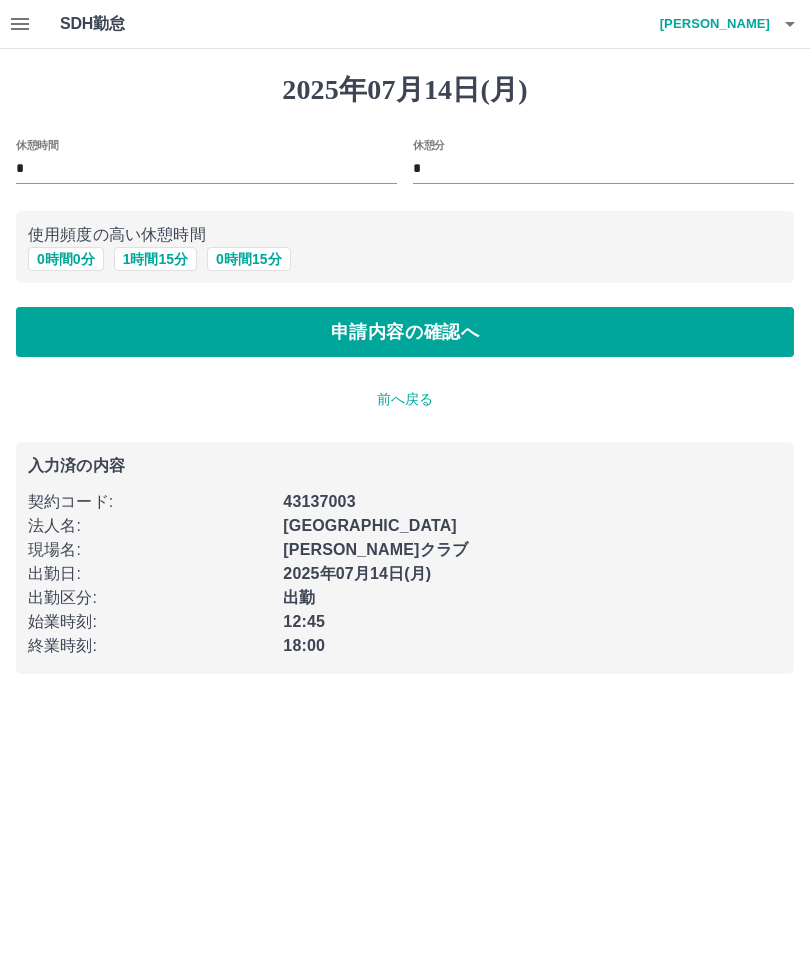 click on "申請内容の確認へ" at bounding box center (405, 332) 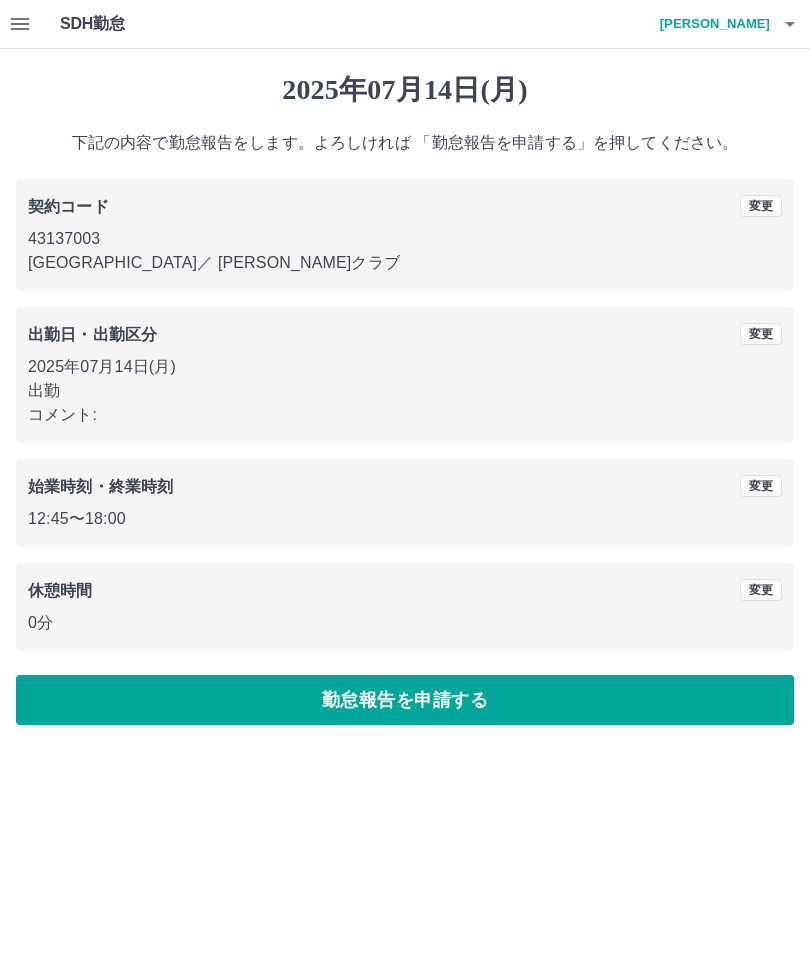 click on "勤怠報告を申請する" at bounding box center [405, 700] 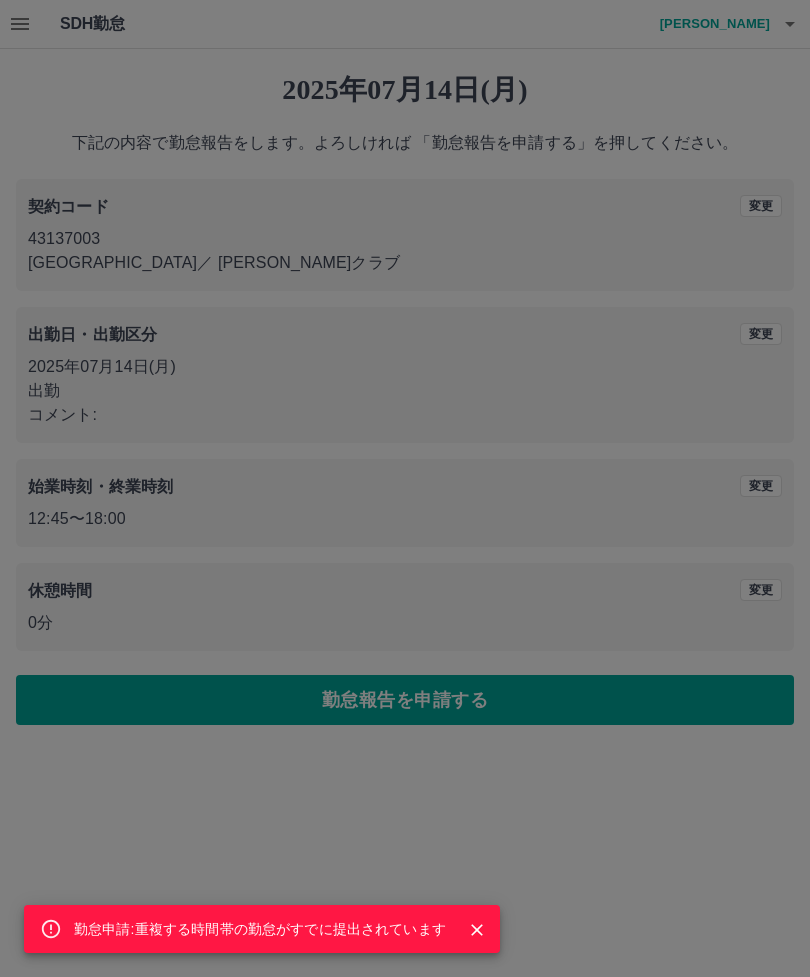 click 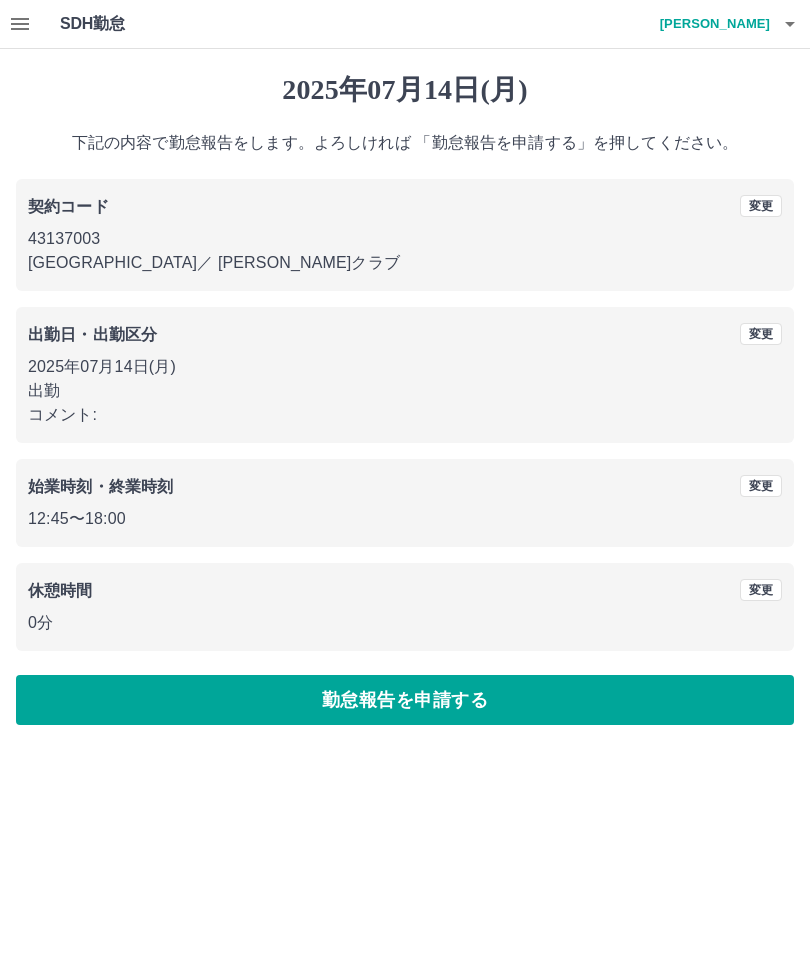 click 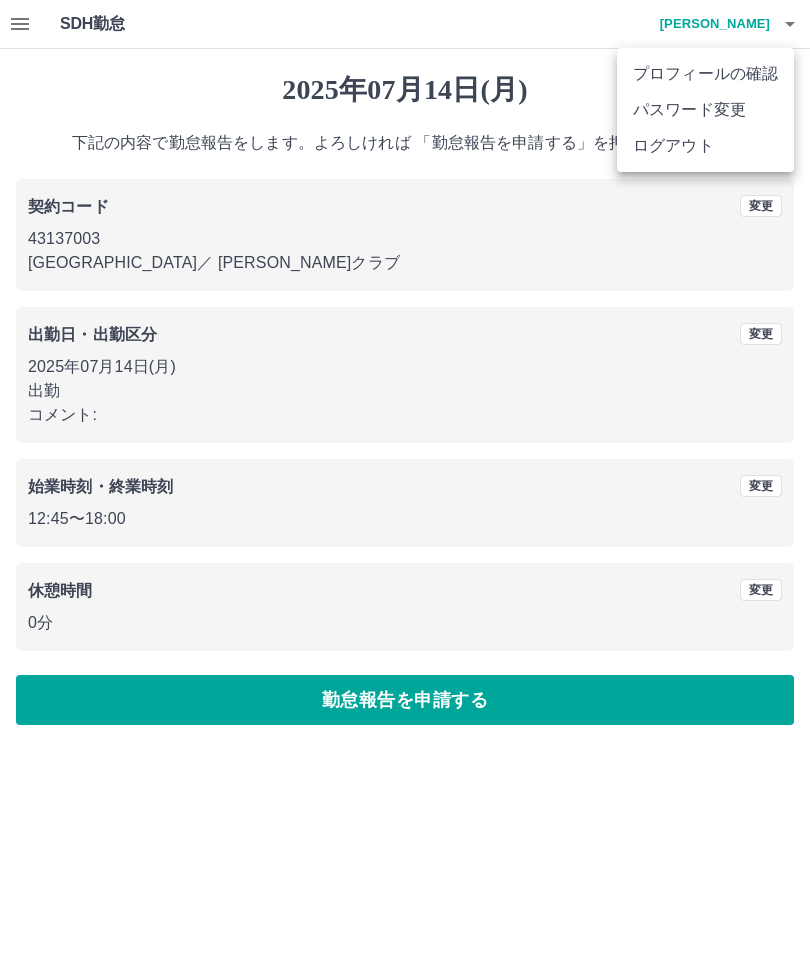 click on "ログアウト" at bounding box center (705, 146) 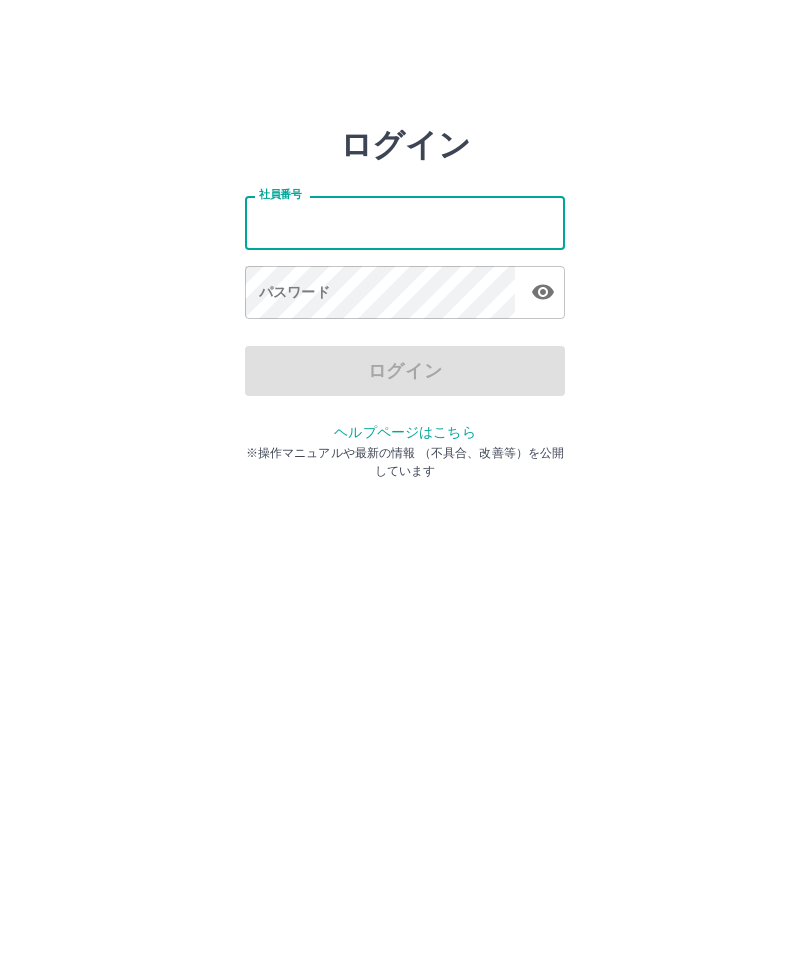 scroll, scrollTop: 0, scrollLeft: 0, axis: both 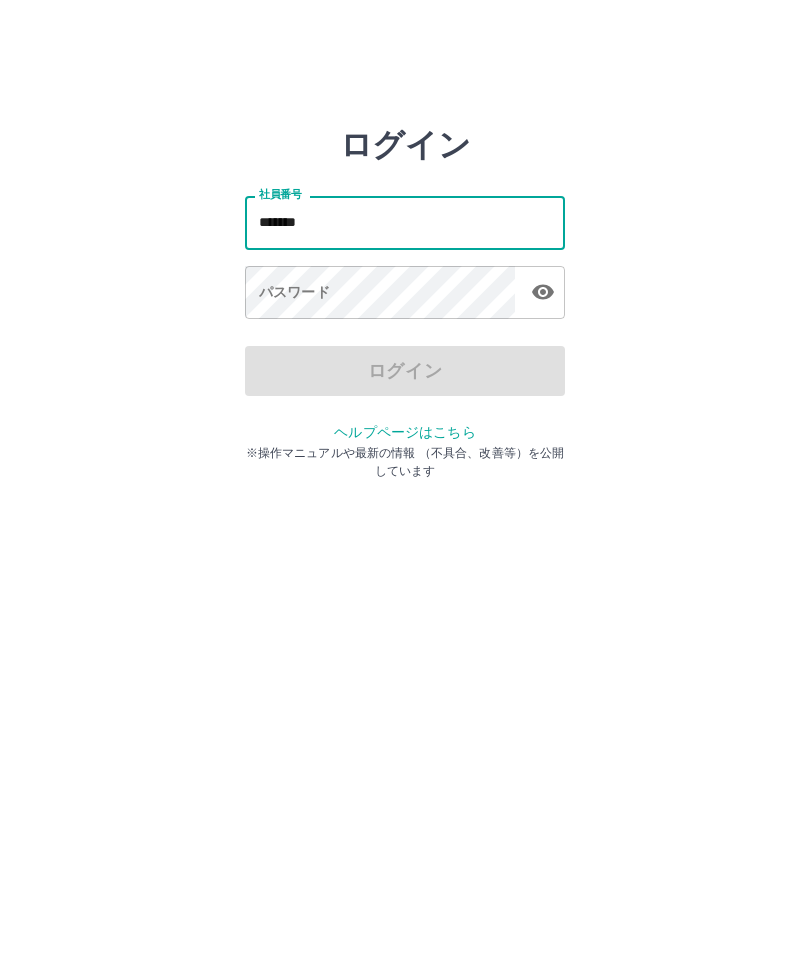 type on "*******" 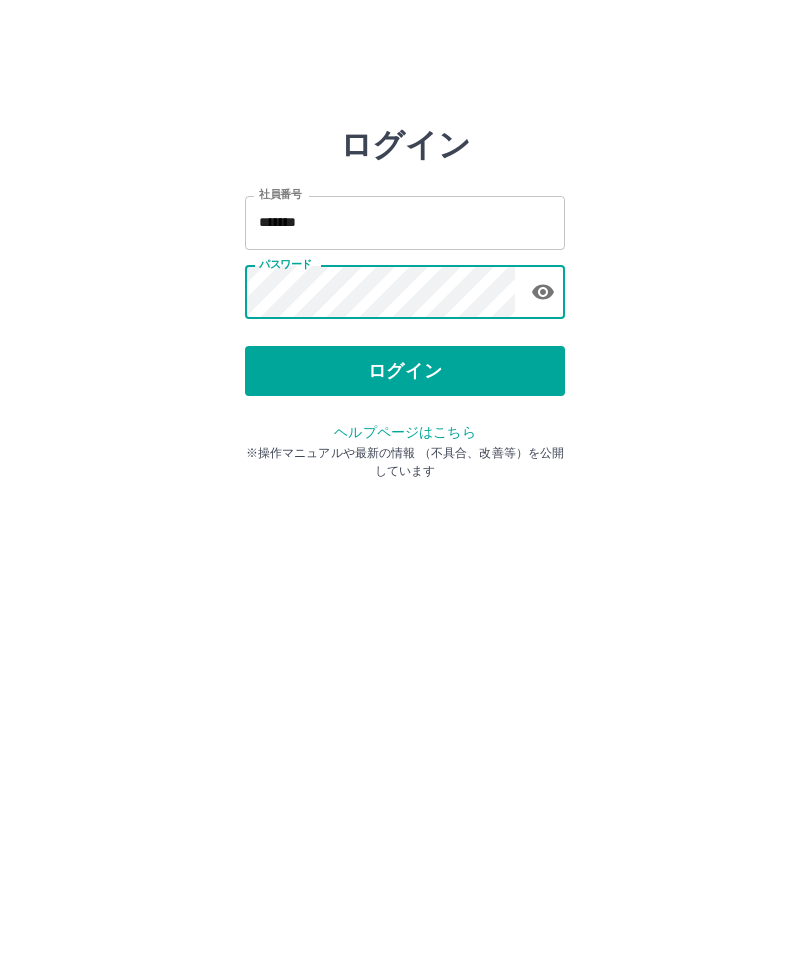 click on "ログイン" at bounding box center [405, 371] 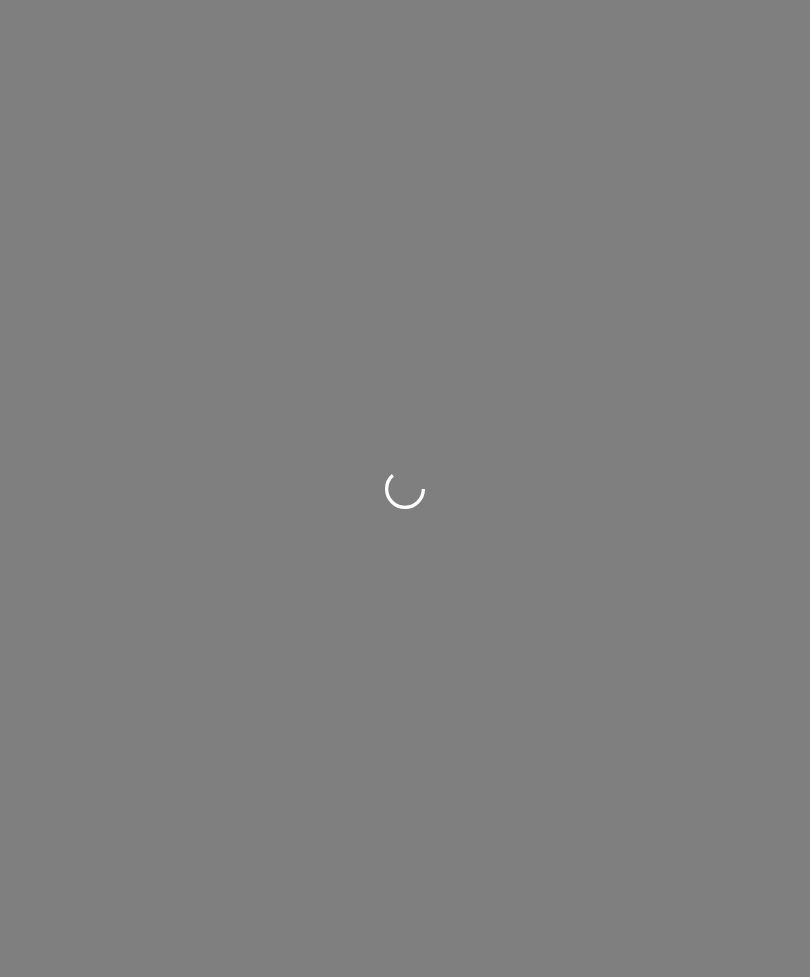 scroll, scrollTop: 0, scrollLeft: 0, axis: both 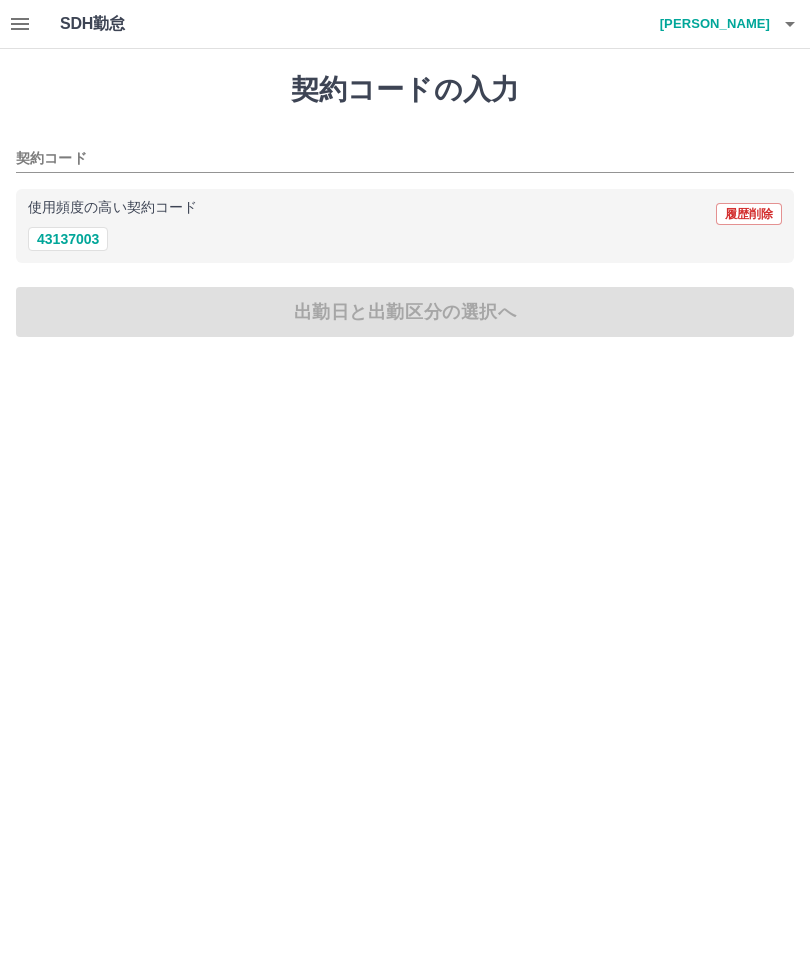 click on "43137003" at bounding box center [68, 239] 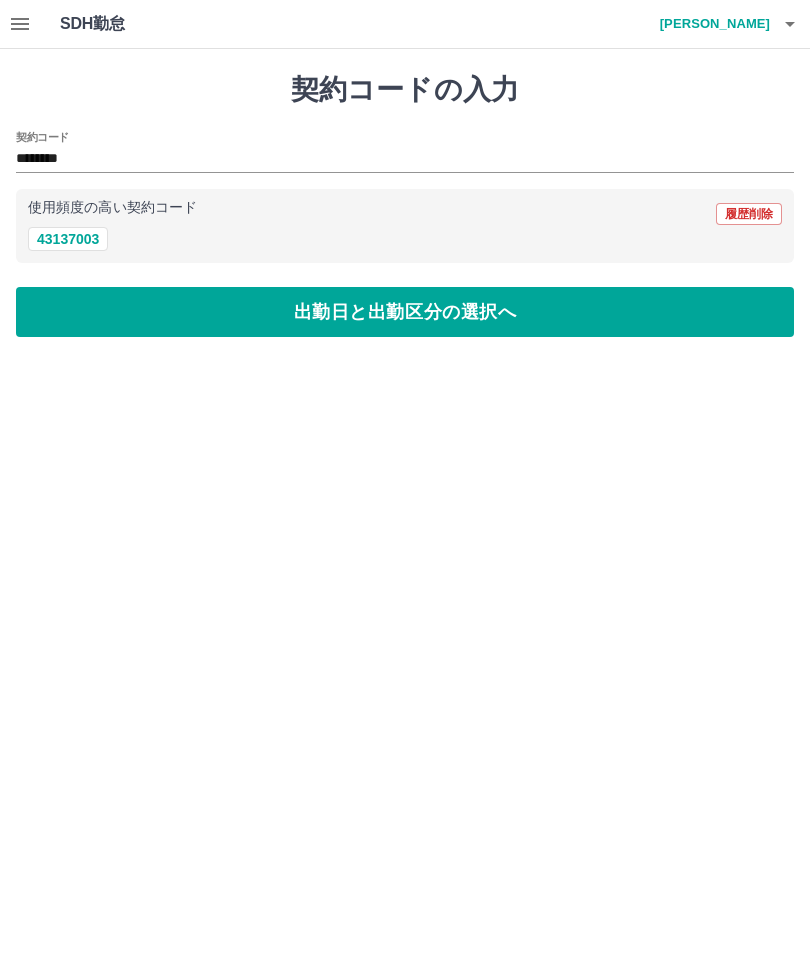 click on "出勤日と出勤区分の選択へ" at bounding box center [405, 312] 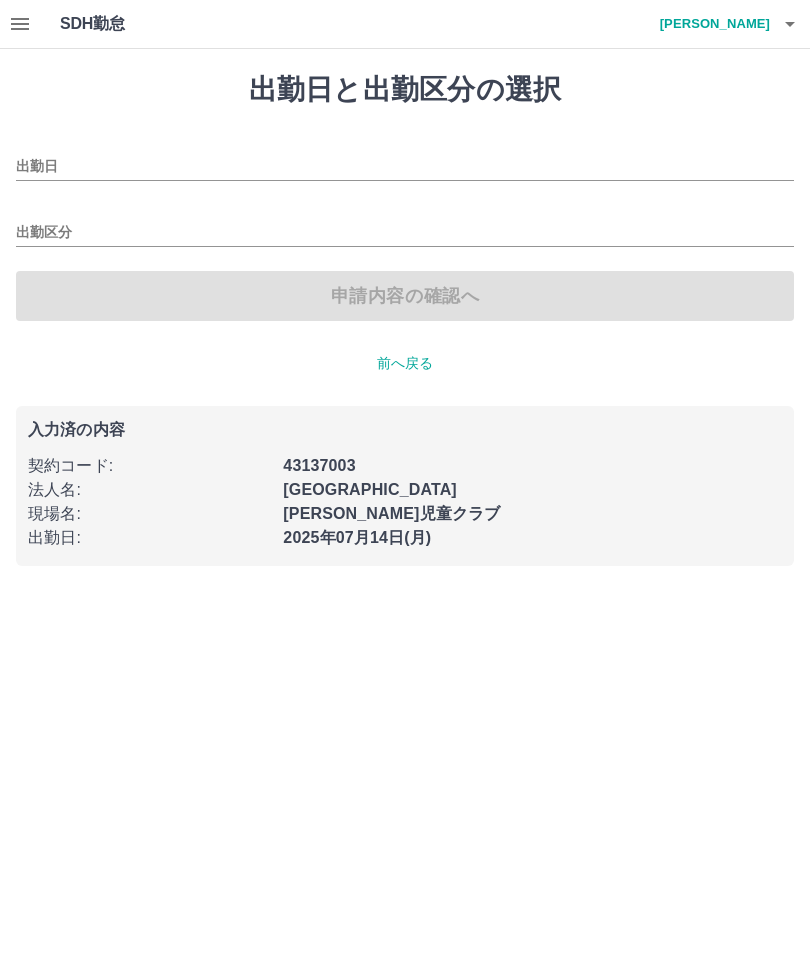type on "**********" 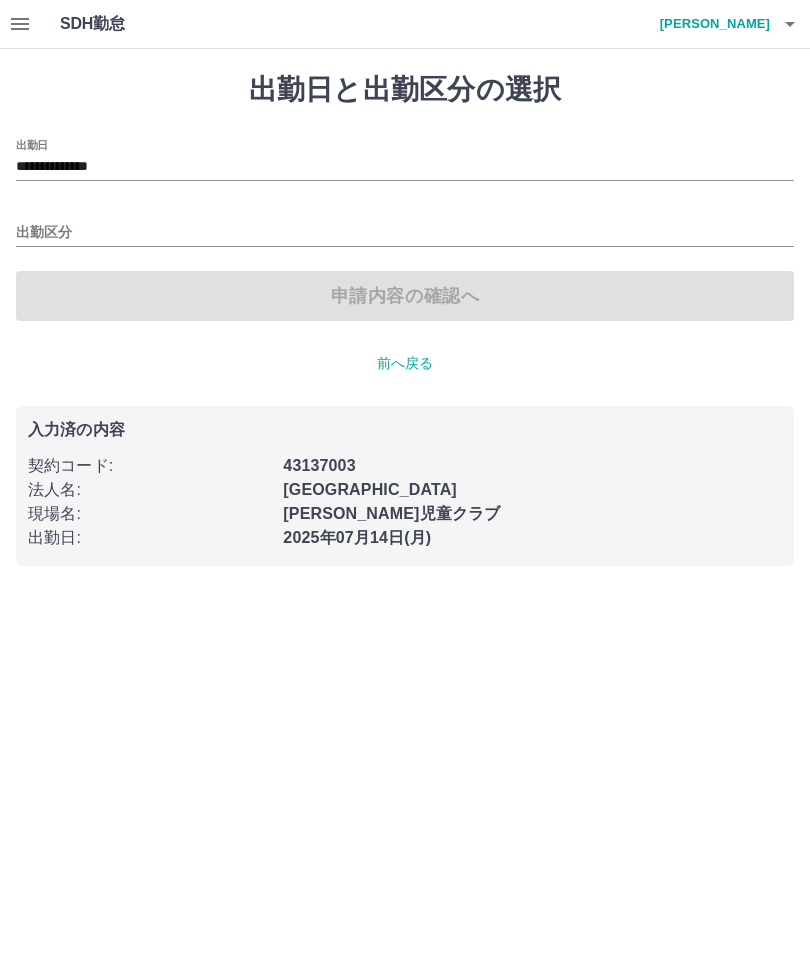 click on "出勤区分" at bounding box center [405, 233] 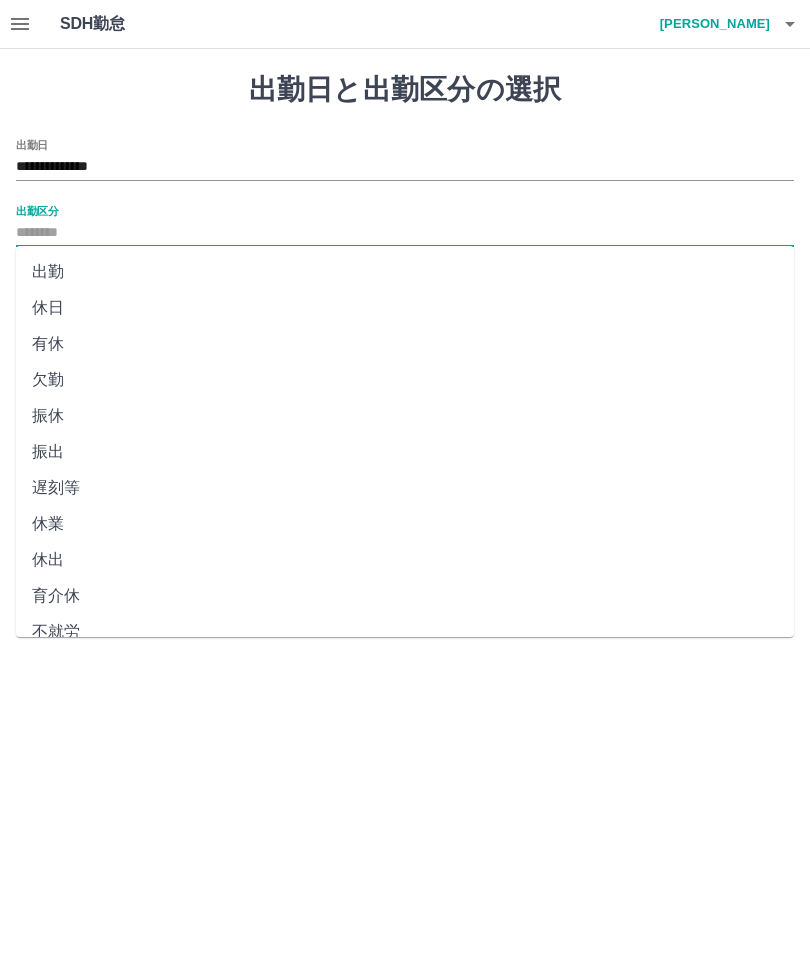 click on "出勤" at bounding box center (405, 272) 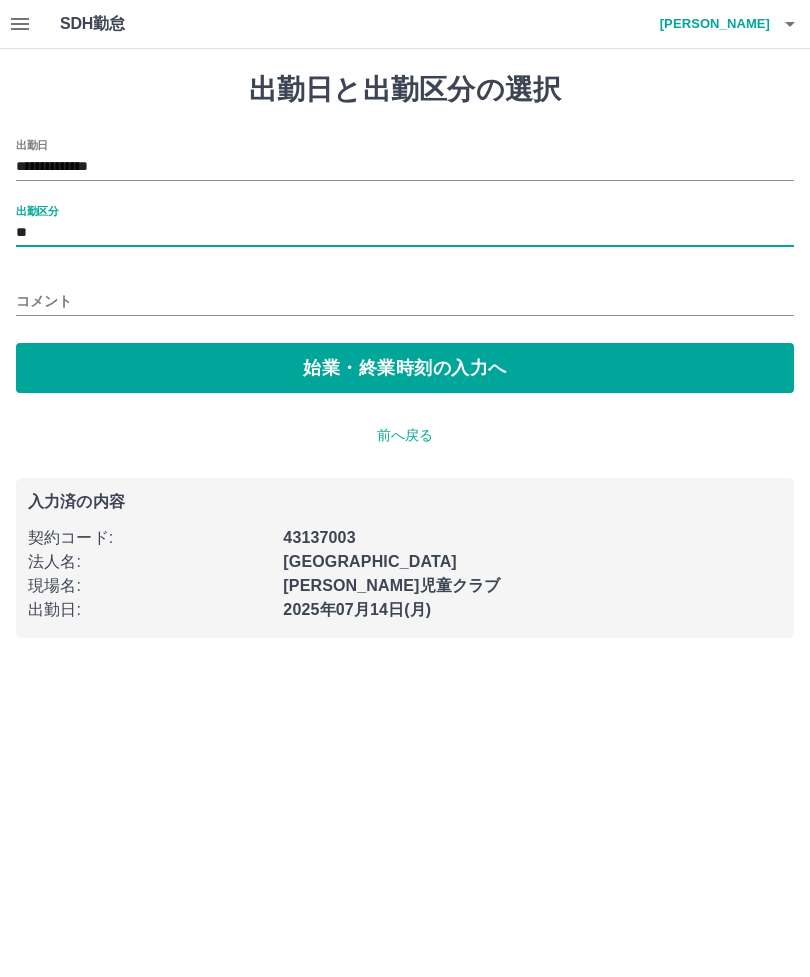 click on "始業・終業時刻の入力へ" at bounding box center [405, 368] 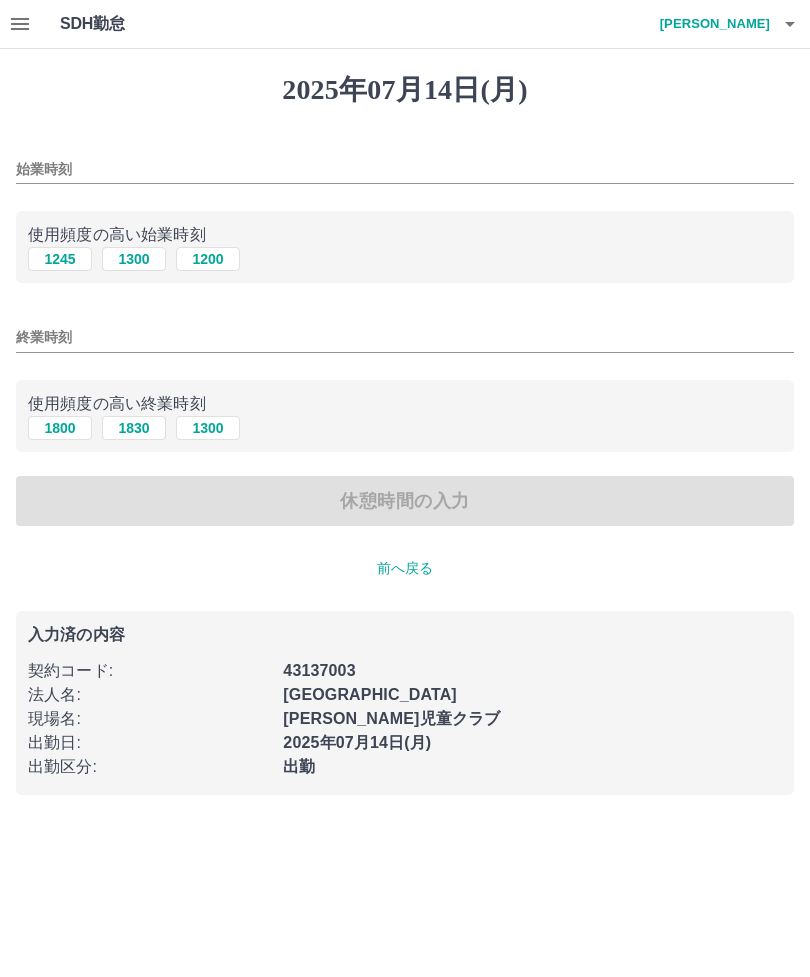 click on "始業時刻" at bounding box center (405, 169) 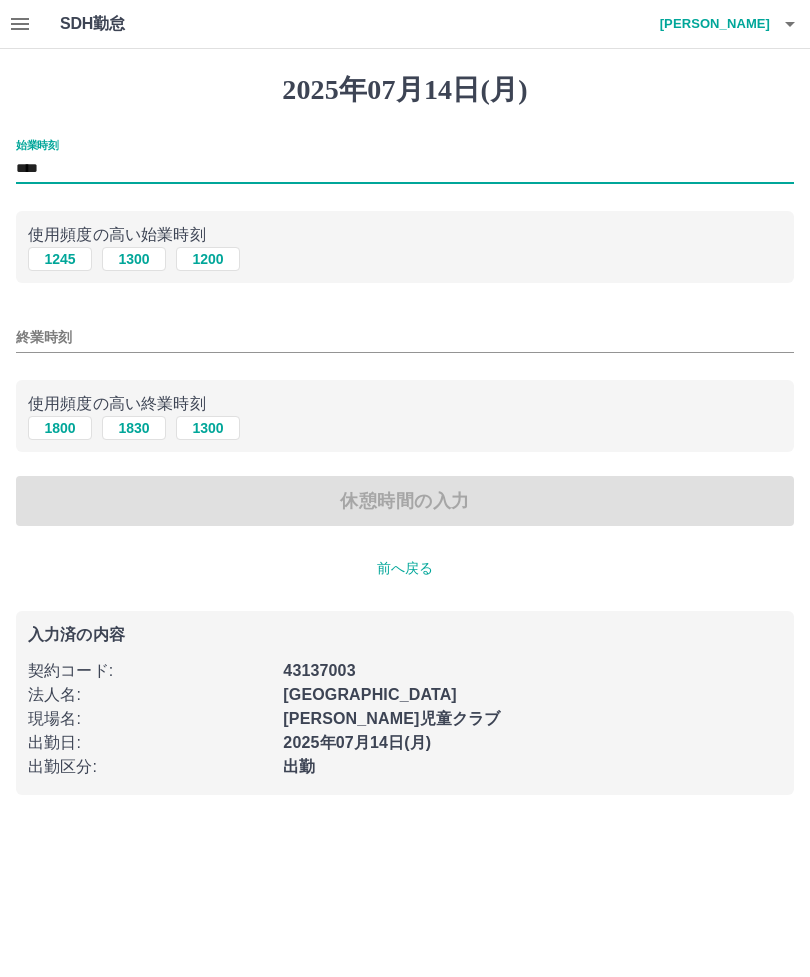 type on "****" 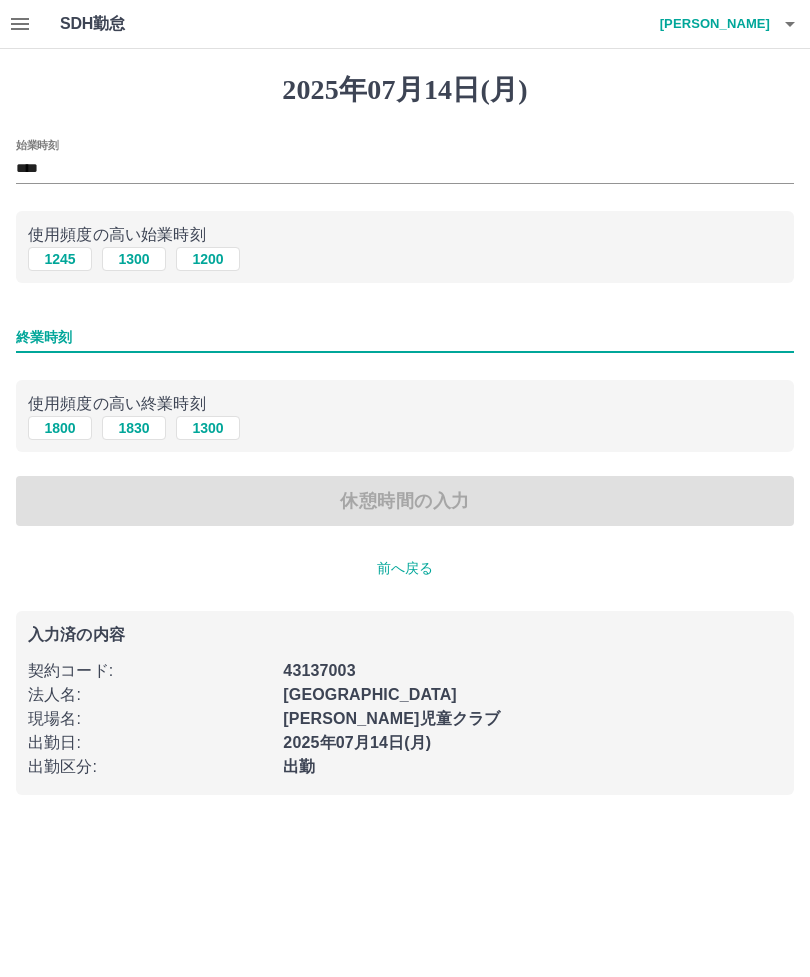 click on "終業時刻" at bounding box center [405, 337] 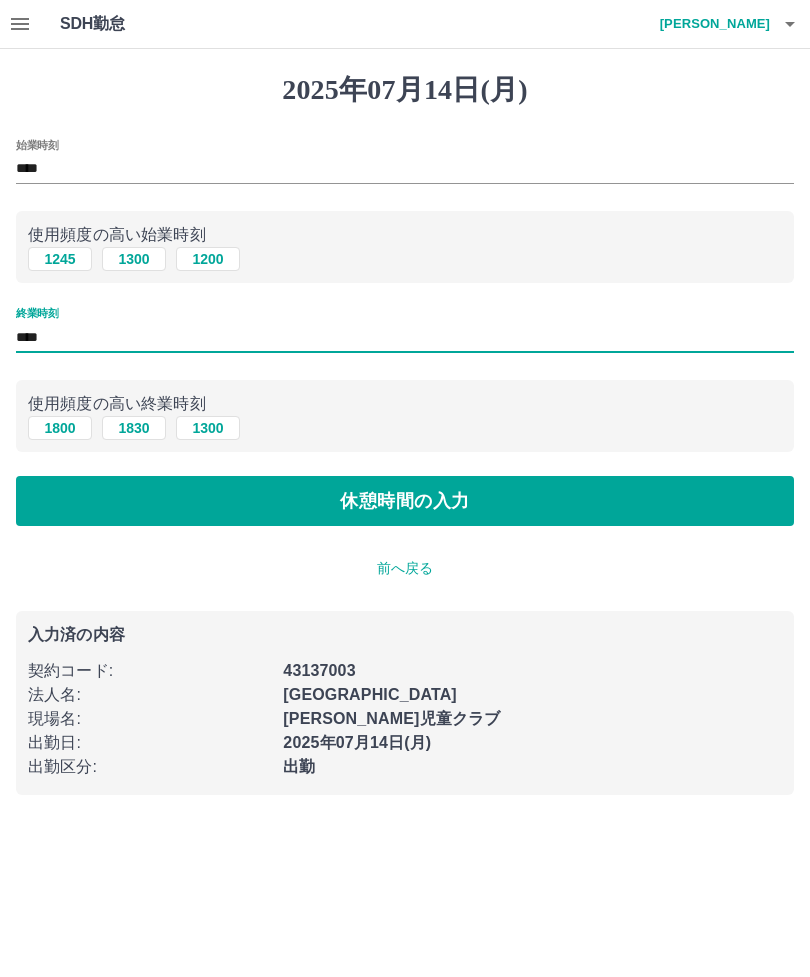 type on "****" 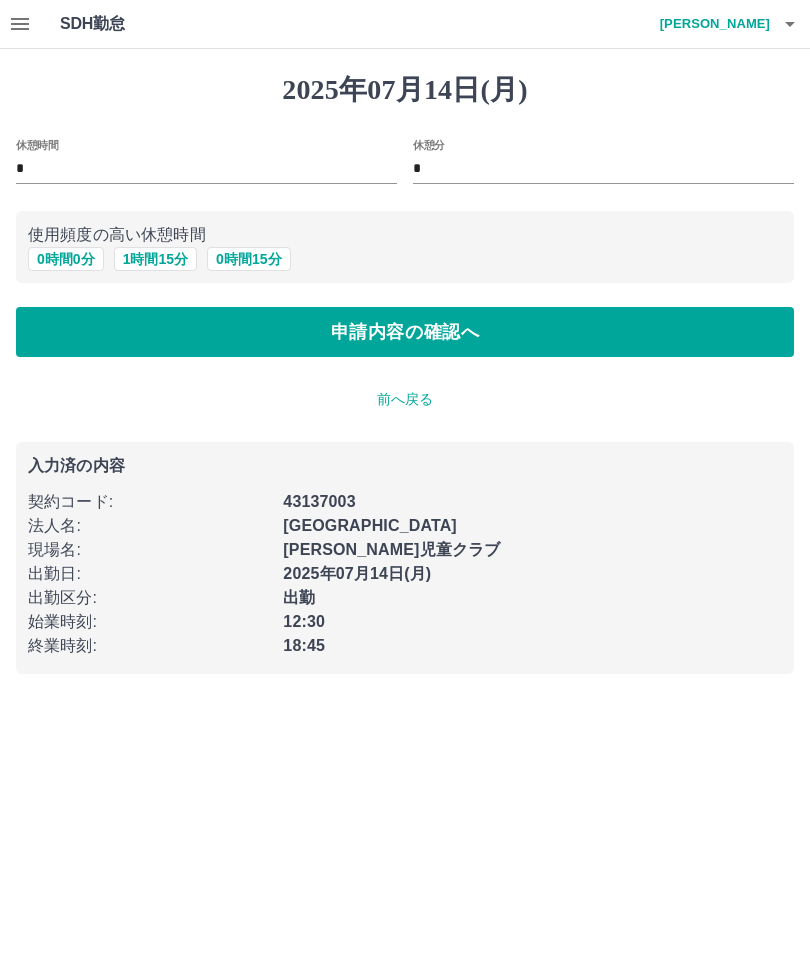 click on "2025年07月14日(月) 休憩時間 * 休憩分 * 使用頻度の高い休憩時間 0 時間 0 分 1 時間 15 分 0 時間 15 分 申請内容の確認へ 前へ戻る 入力済の内容 契約コード : 43137003 法人名 : 加古川市 現場名 : 野口児童クラブ 出勤日 : 2025年07月14日(月) 出勤区分 : 出勤 始業時刻 : 12:30 終業時刻 : 18:45" at bounding box center (405, 373) 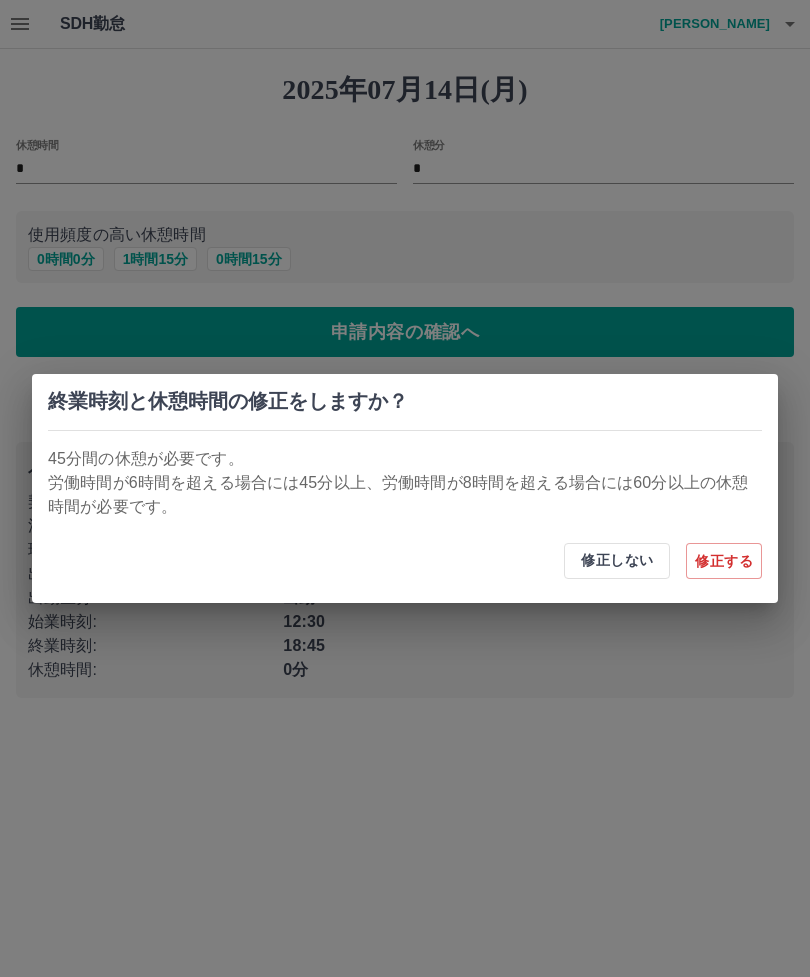 click on "修正しない" at bounding box center (617, 561) 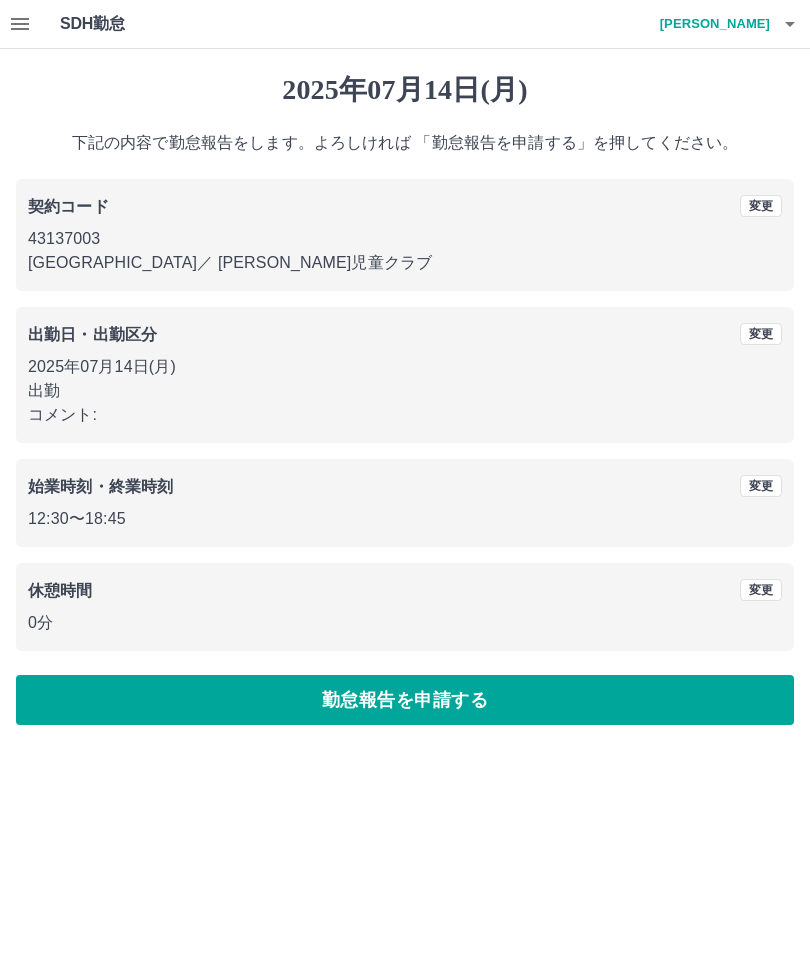 click on "勤怠報告を申請する" at bounding box center [405, 700] 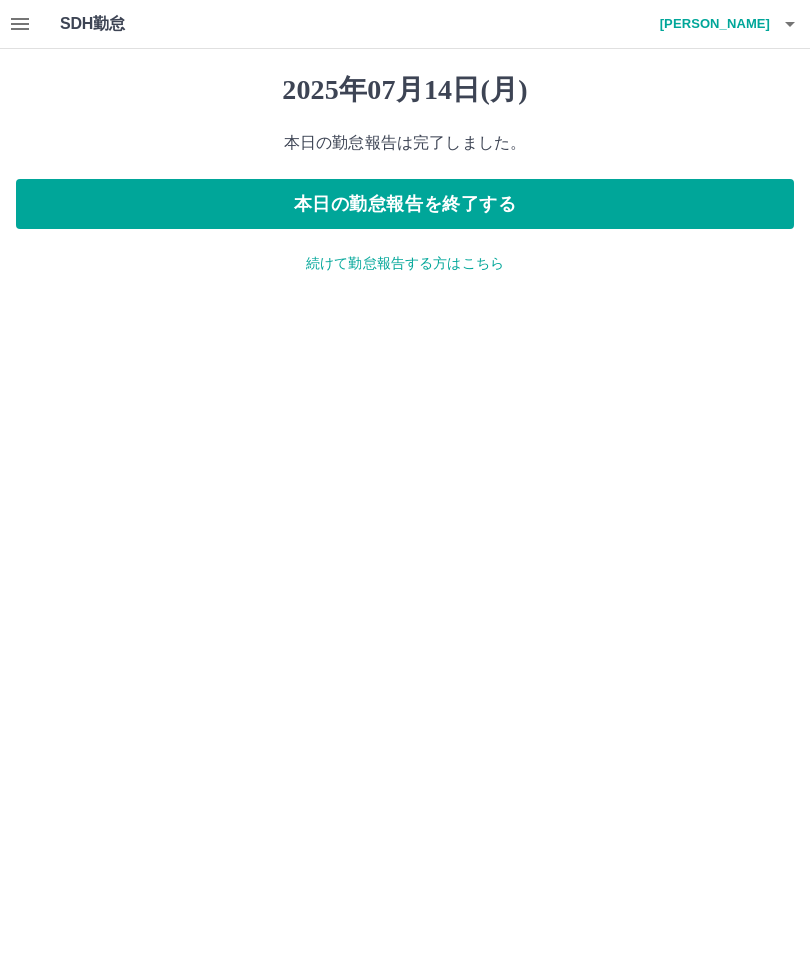 click 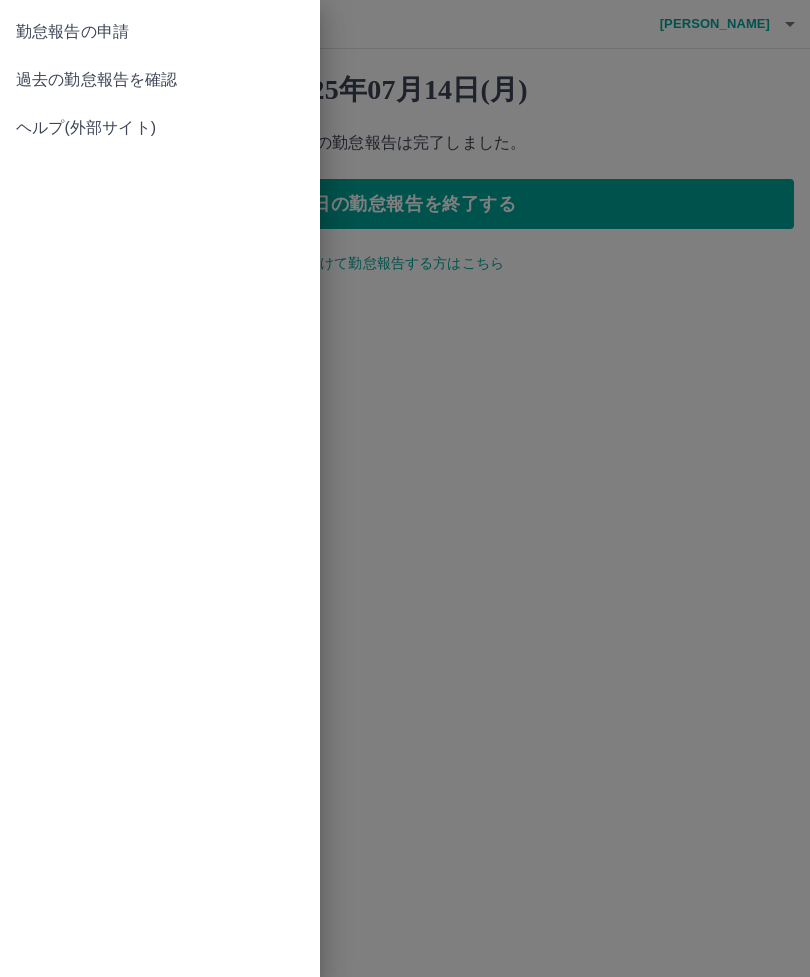 click on "過去の勤怠報告を確認" at bounding box center [160, 80] 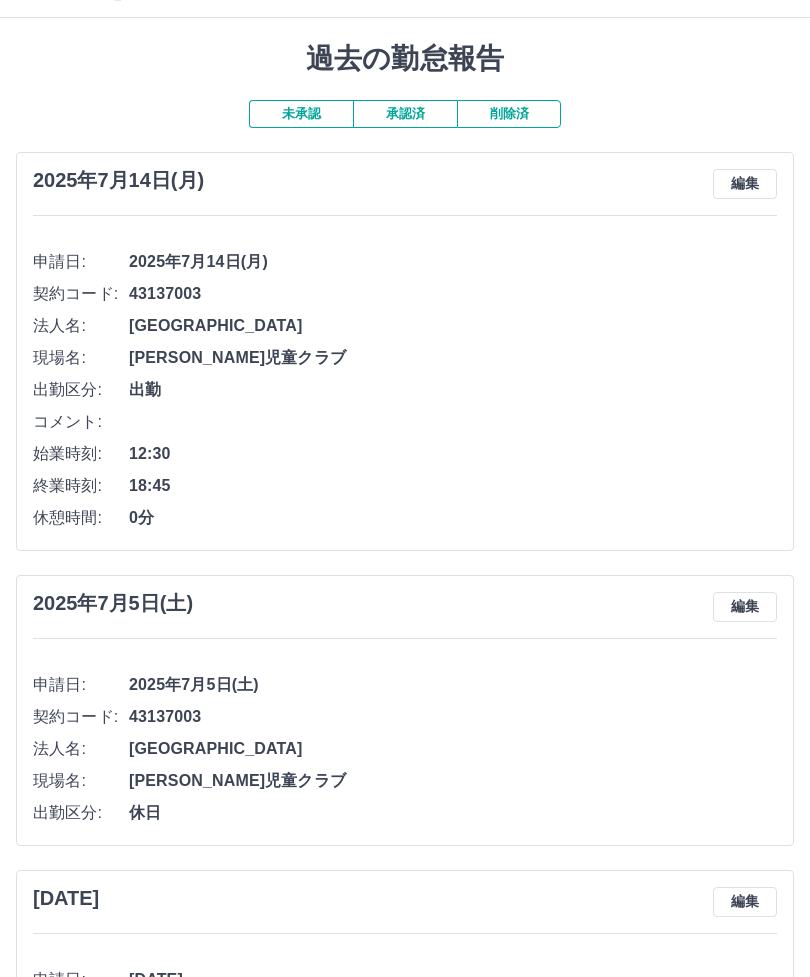 scroll, scrollTop: 0, scrollLeft: 0, axis: both 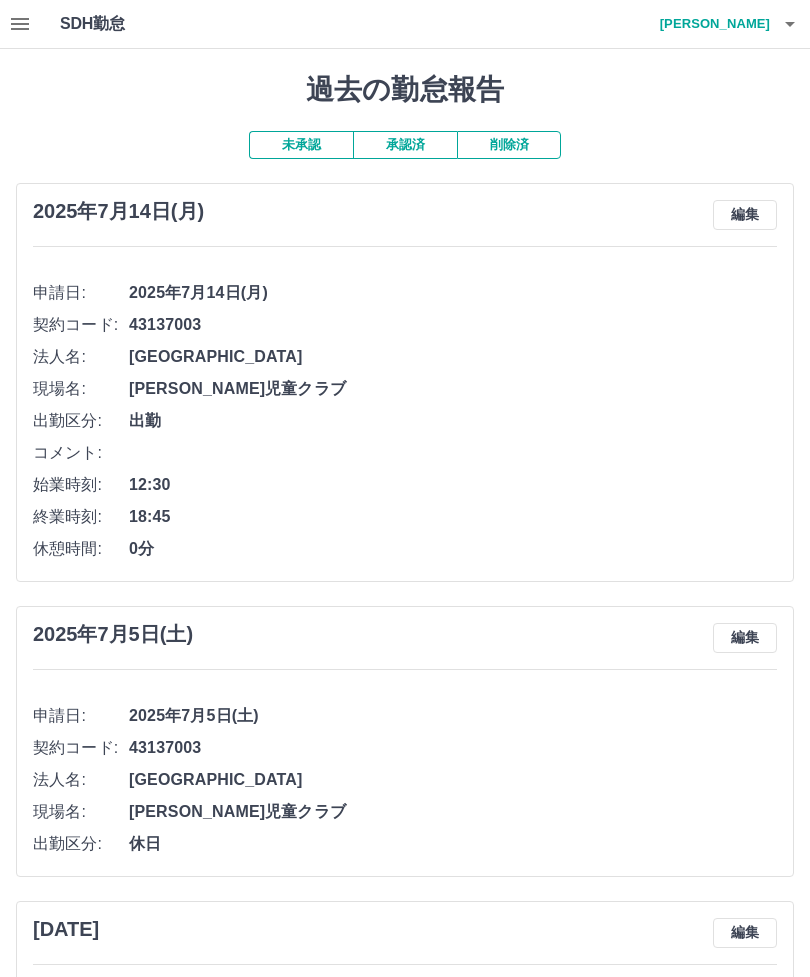 click on "承認済" at bounding box center (405, 145) 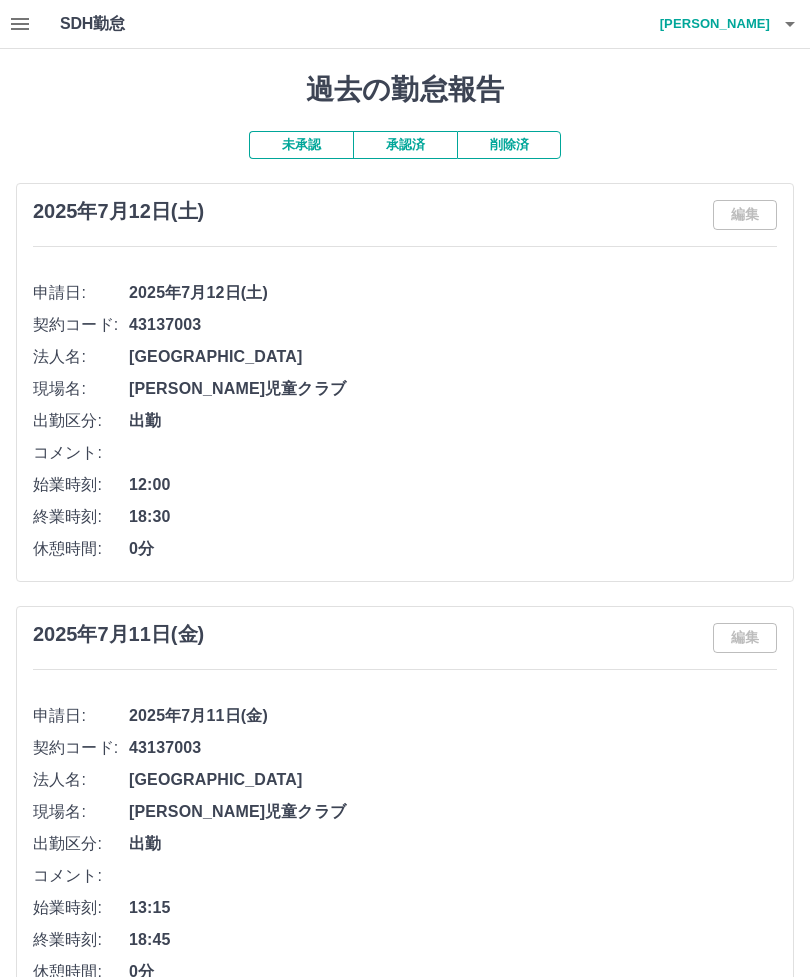 click on "編集" at bounding box center (745, 215) 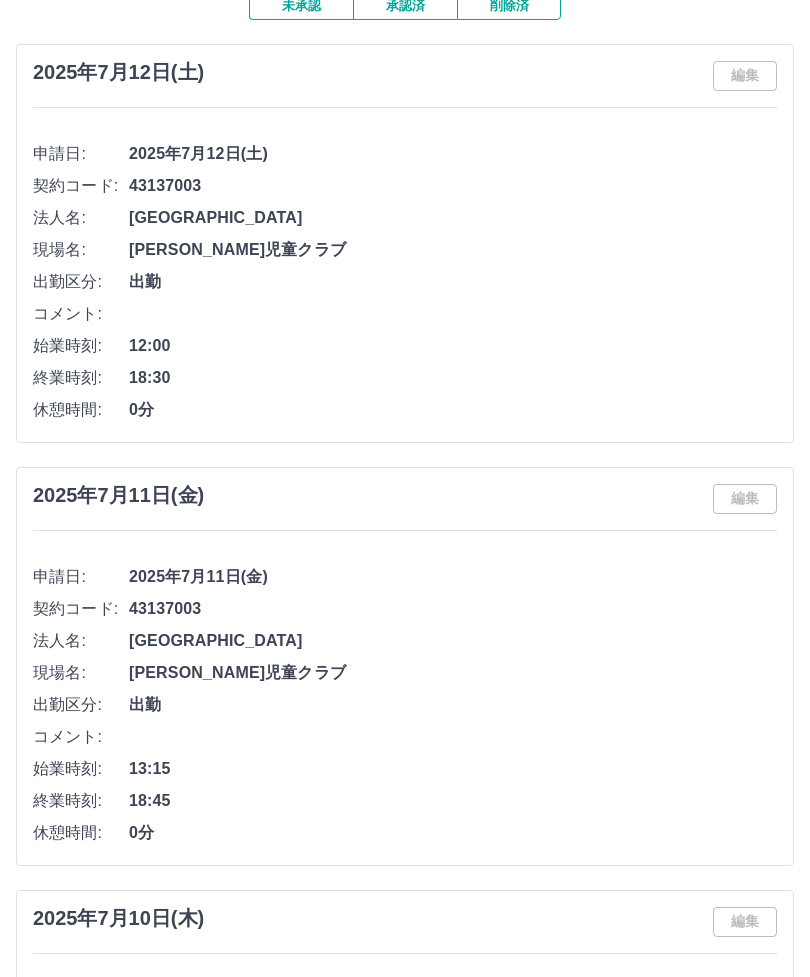 scroll, scrollTop: 0, scrollLeft: 0, axis: both 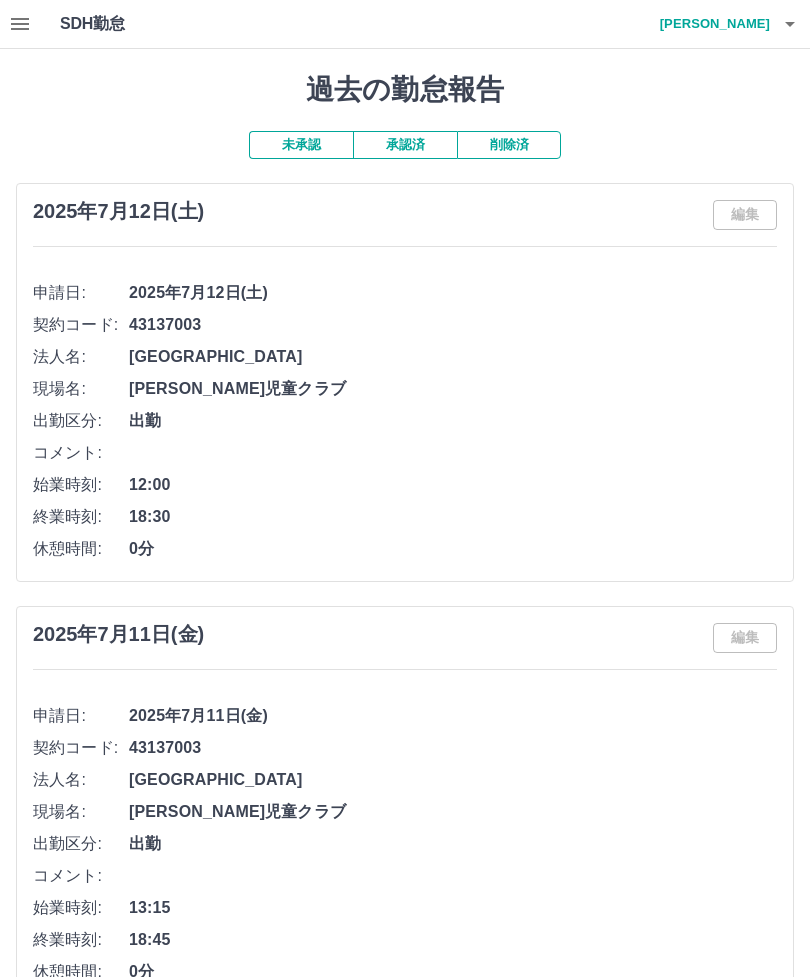 click 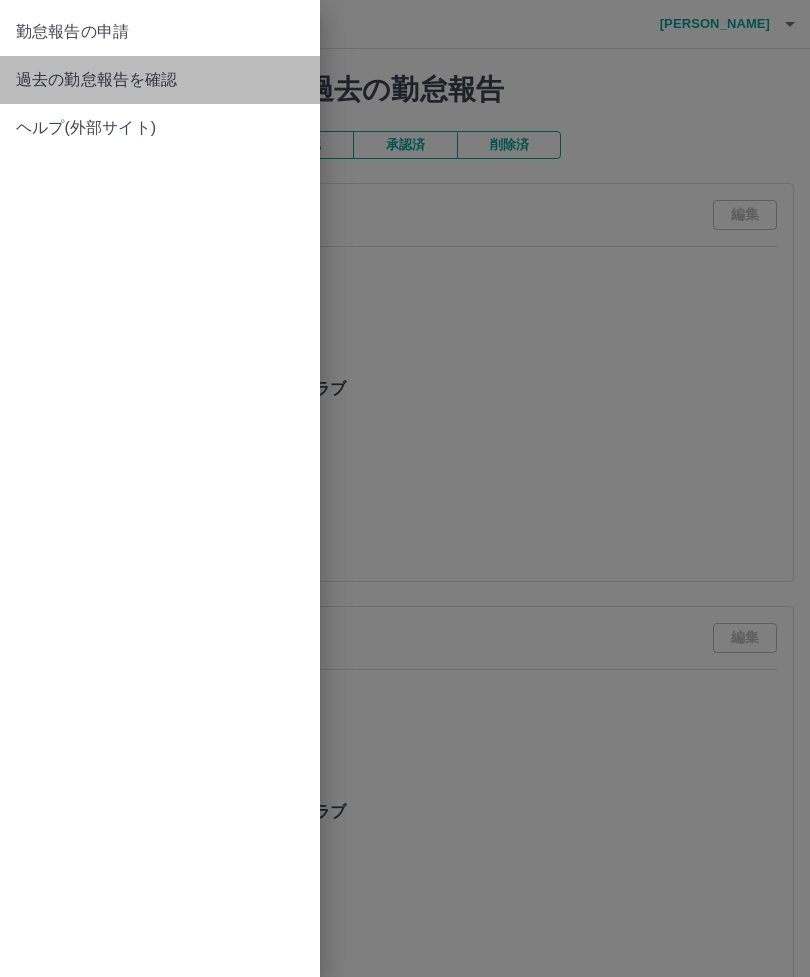 click on "過去の勤怠報告を確認" at bounding box center (160, 80) 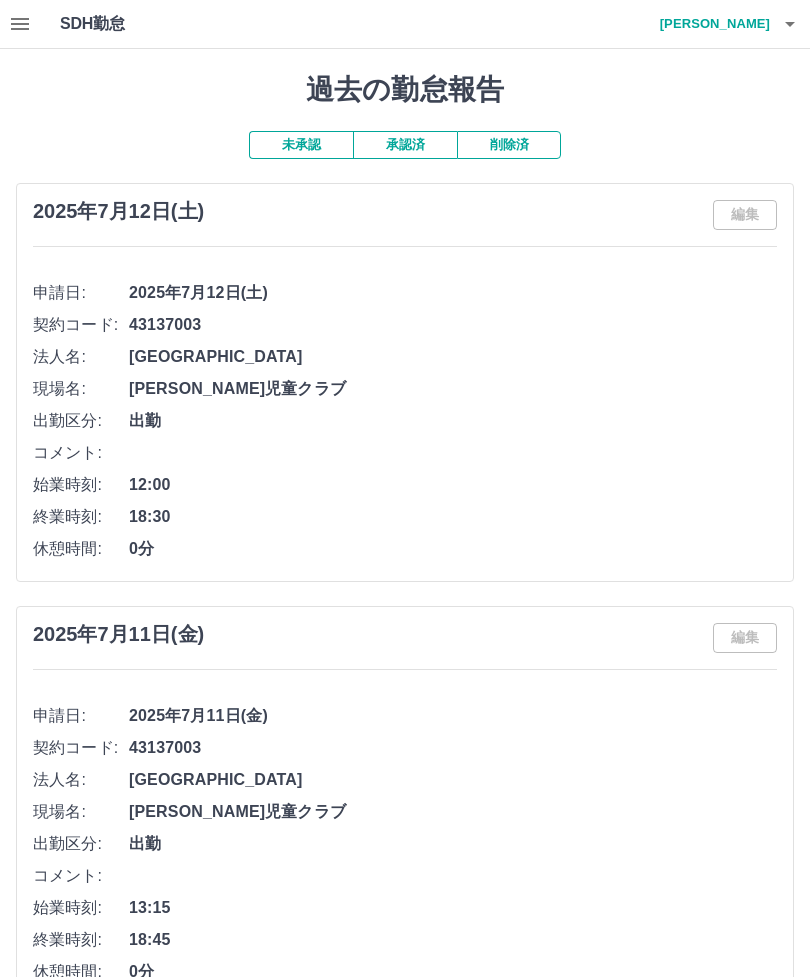 click at bounding box center (20, 24) 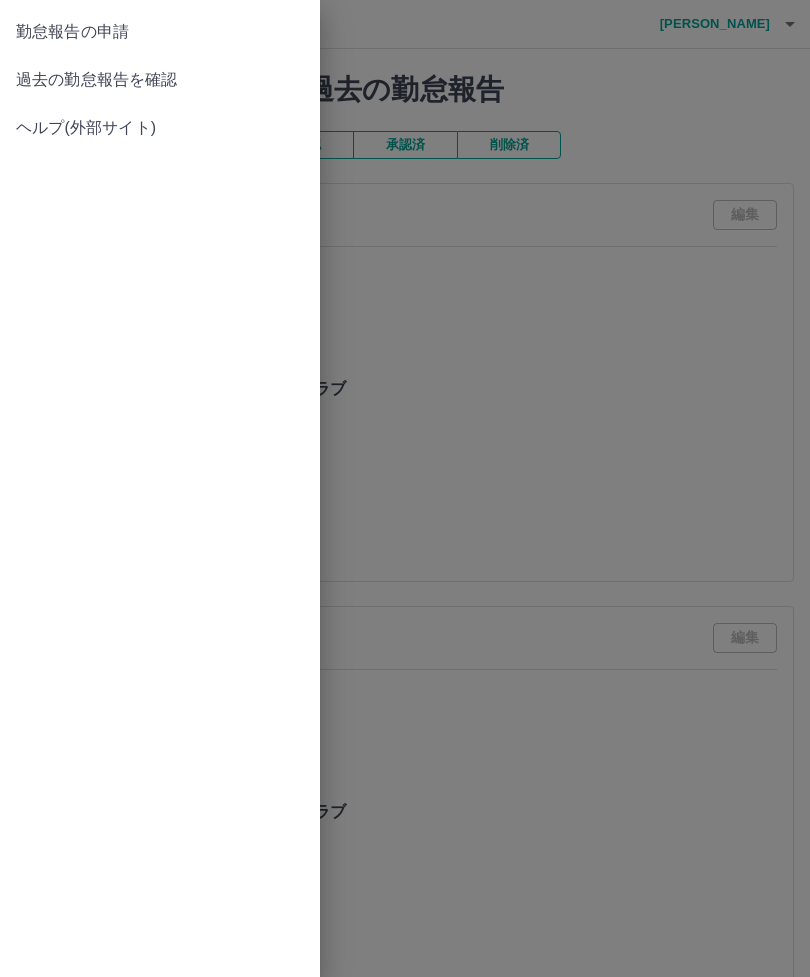 click on "勤怠報告の申請" at bounding box center (160, 32) 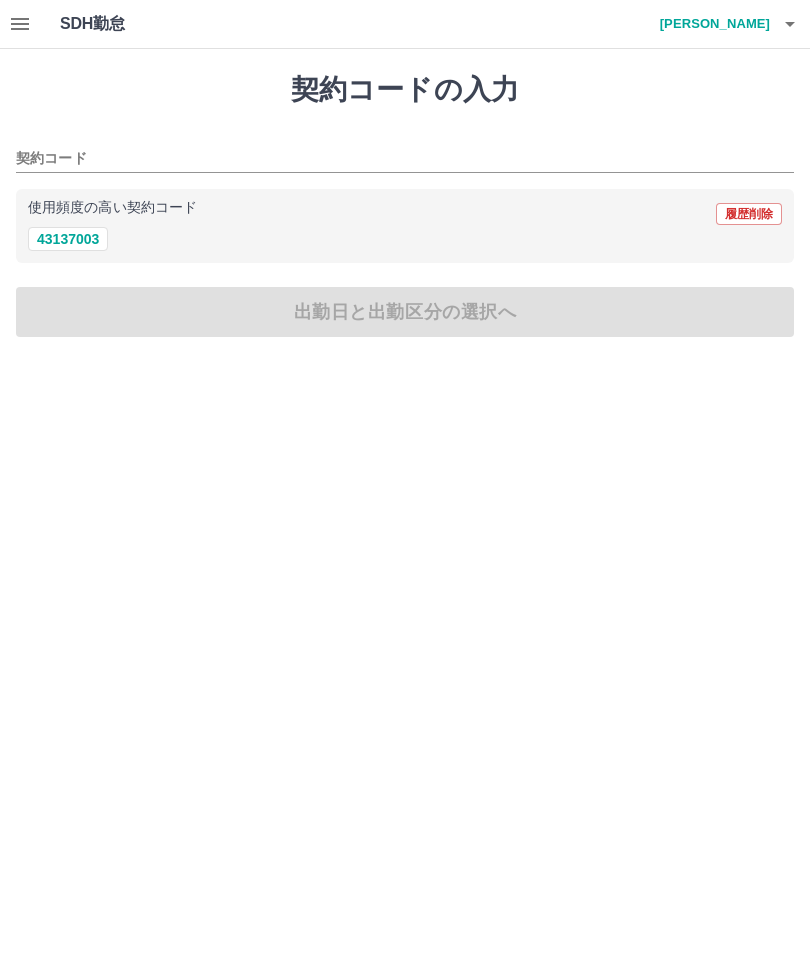 click on "43137003" at bounding box center (68, 239) 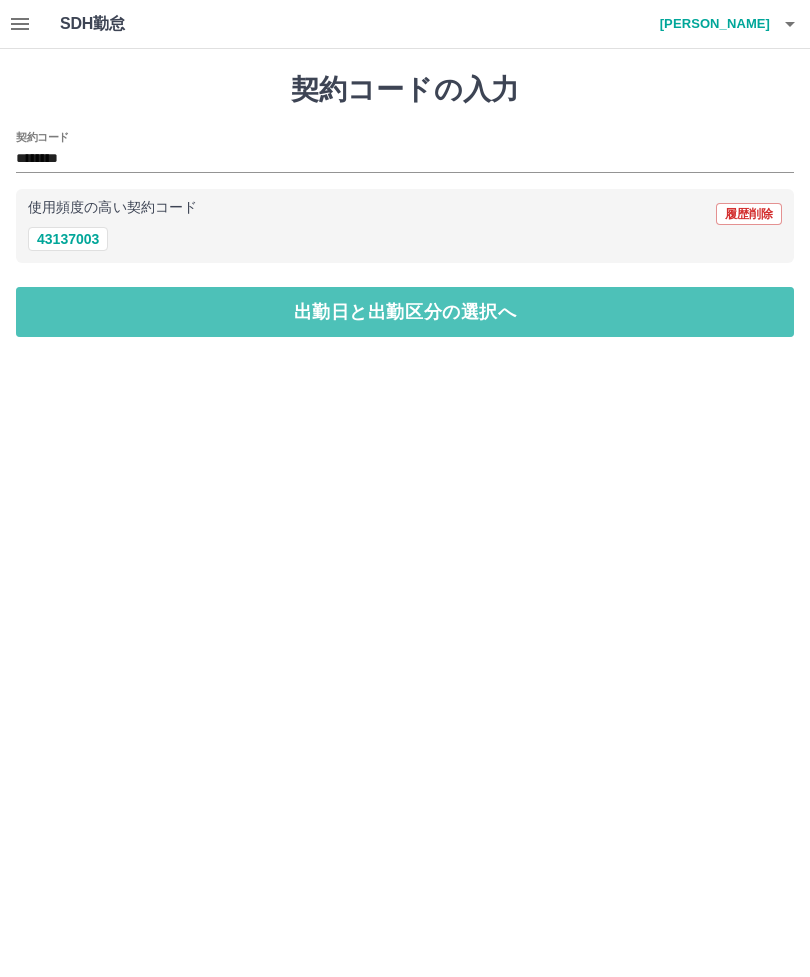 click on "出勤日と出勤区分の選択へ" at bounding box center [405, 312] 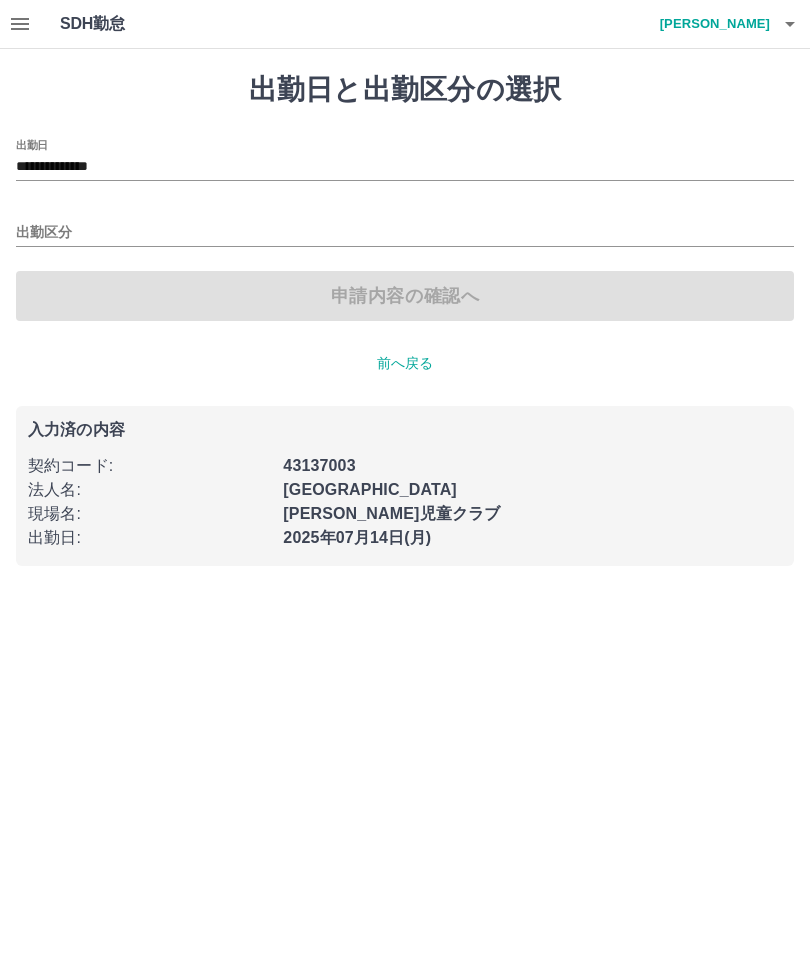 click on "**********" at bounding box center [405, 167] 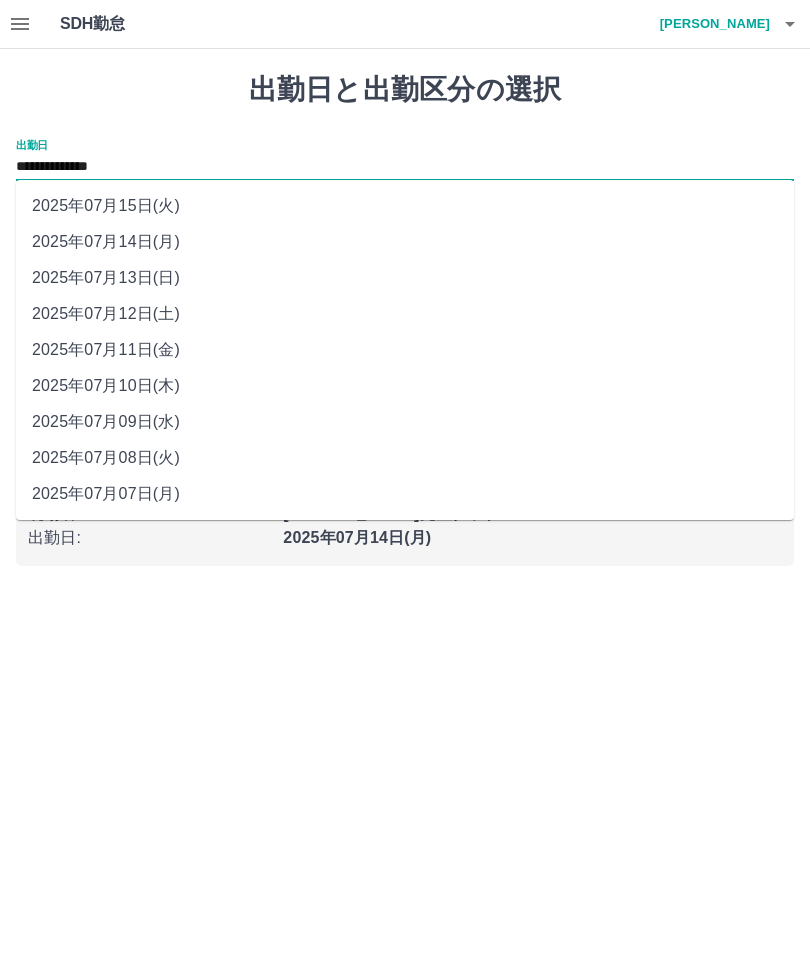 click on "2025年07月12日(土)" at bounding box center (405, 314) 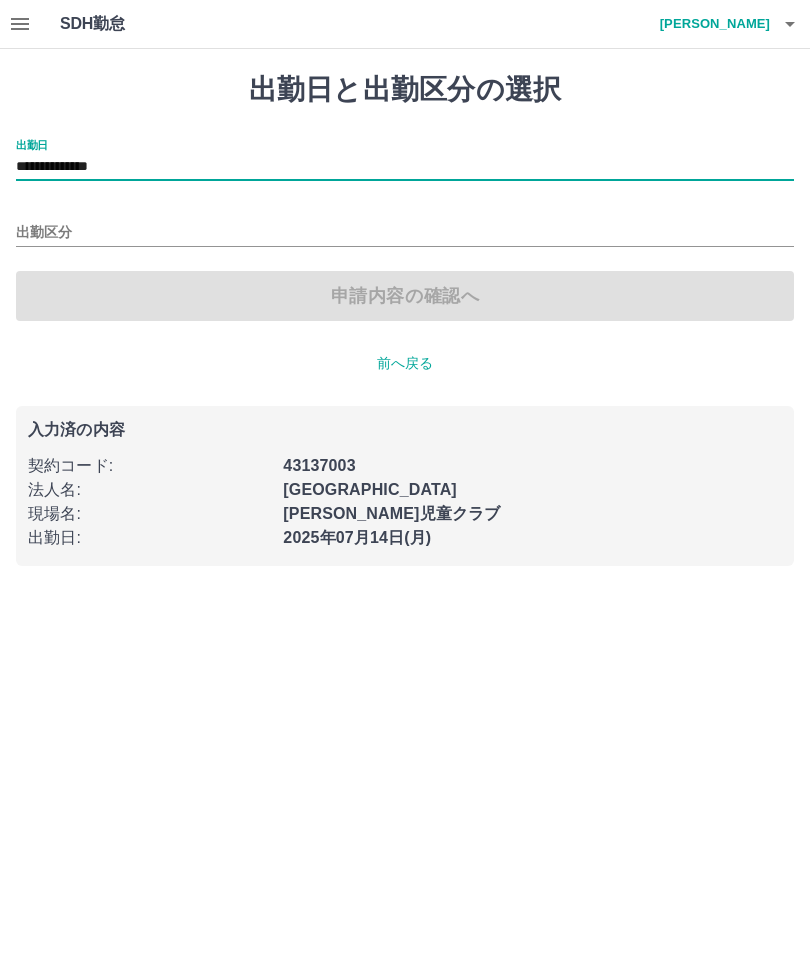 click on "出勤区分" at bounding box center (405, 233) 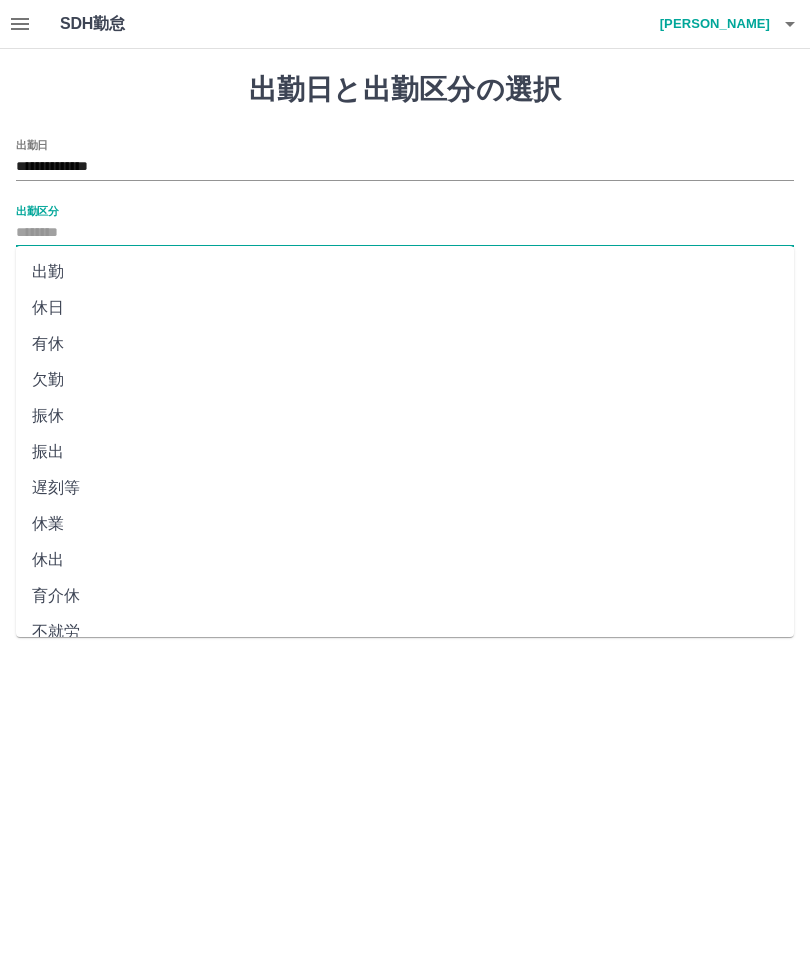 click on "休出" at bounding box center [405, 560] 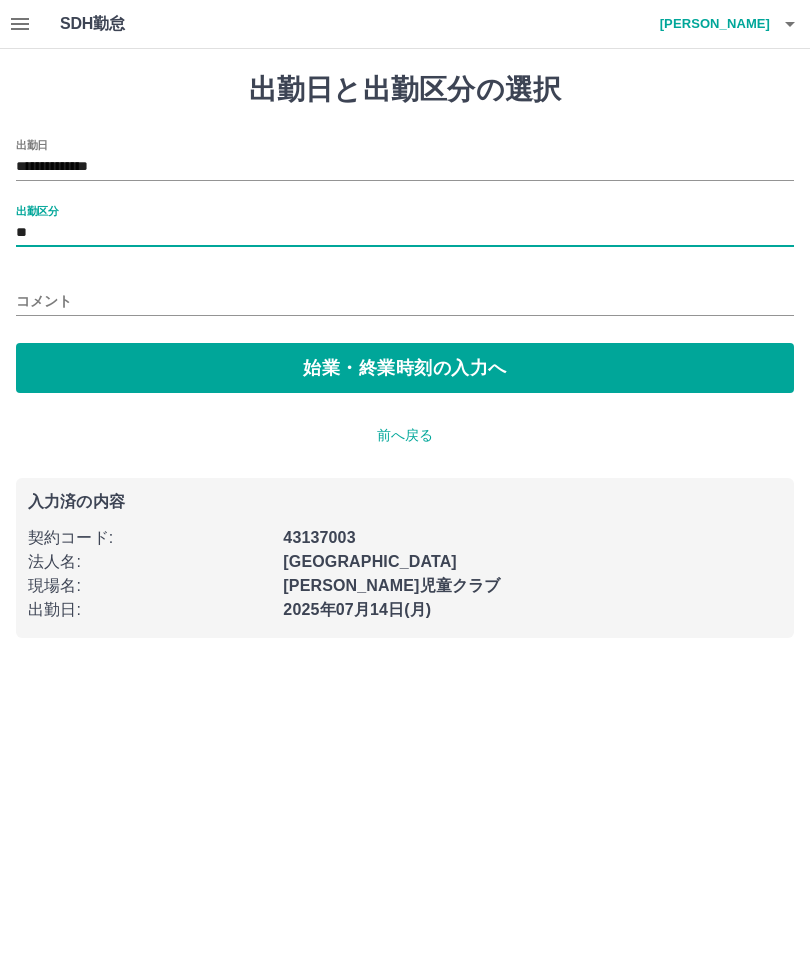 click on "始業・終業時刻の入力へ" at bounding box center (405, 368) 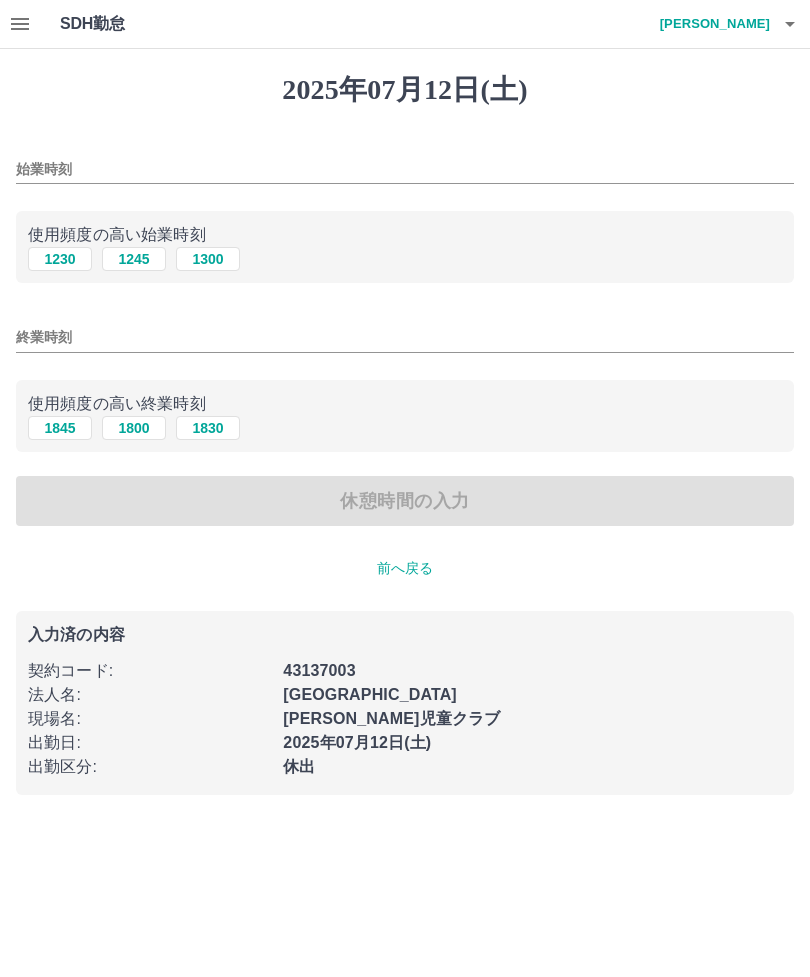 click on "始業時刻" at bounding box center [405, 169] 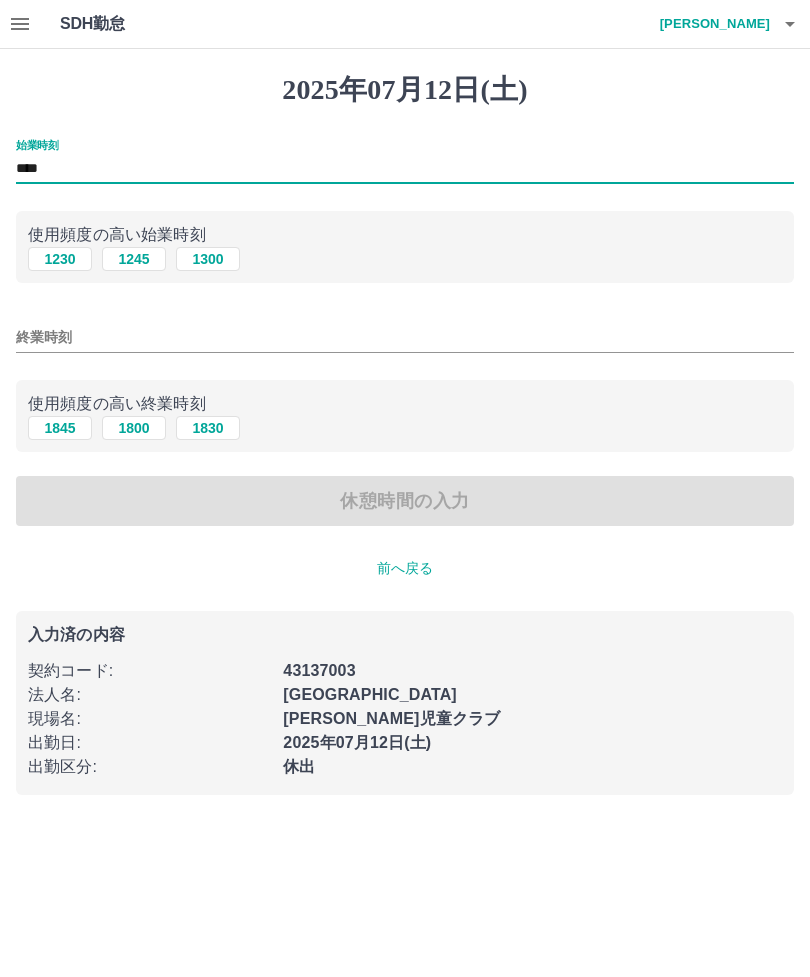 type on "****" 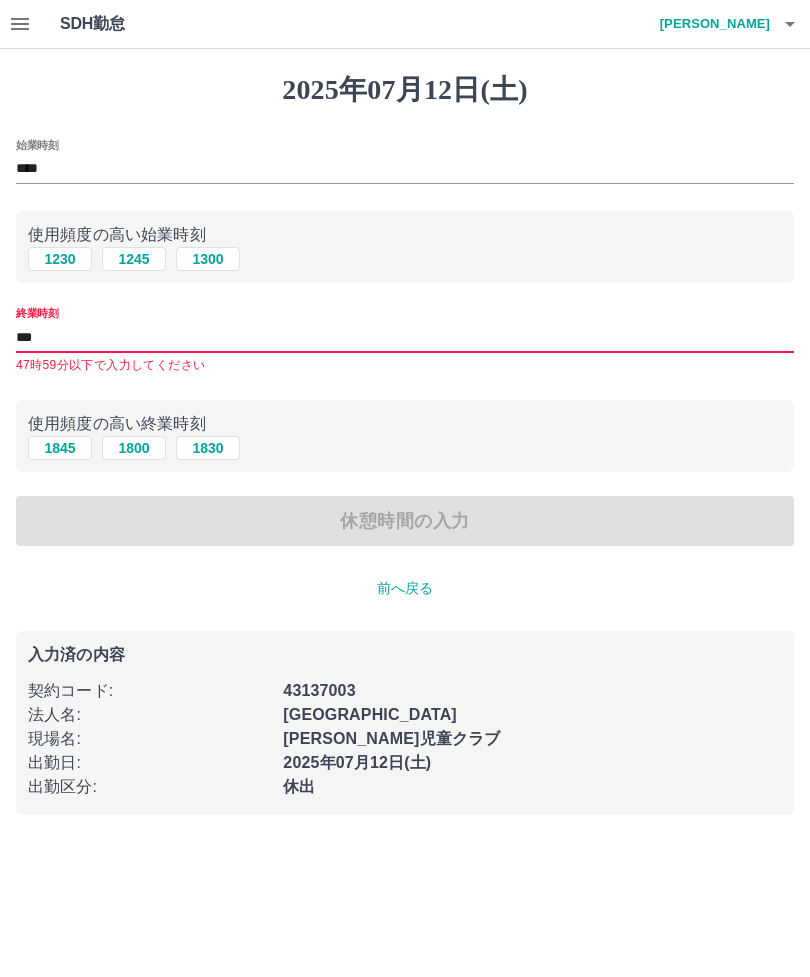 type on "****" 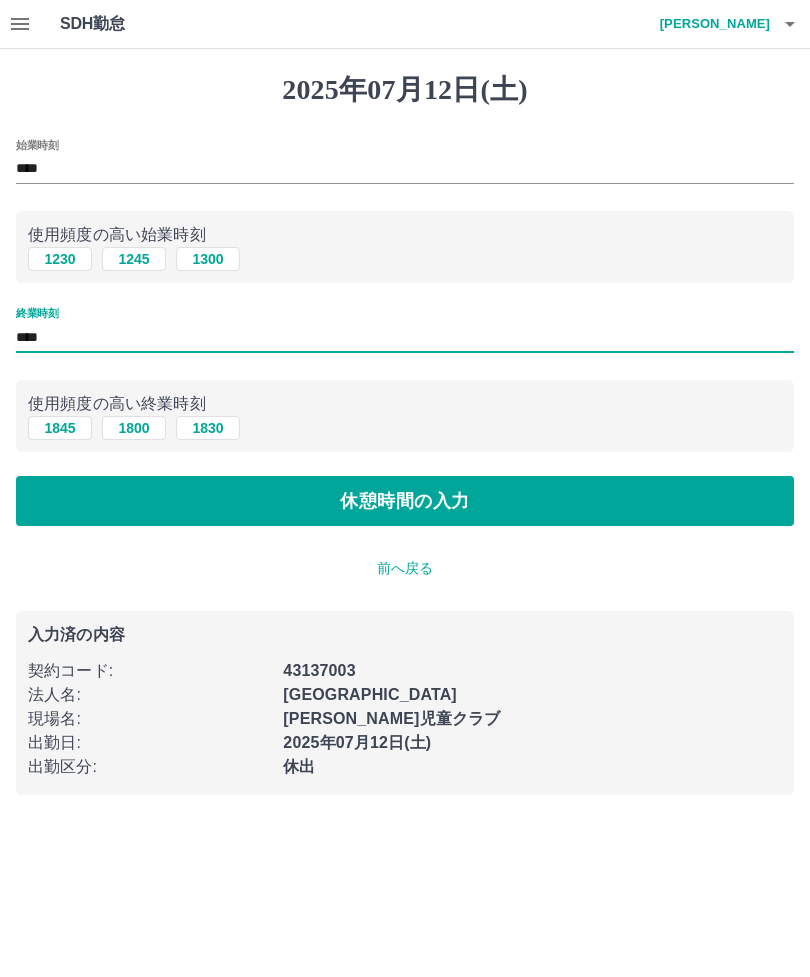 click on "休憩時間の入力" at bounding box center [405, 501] 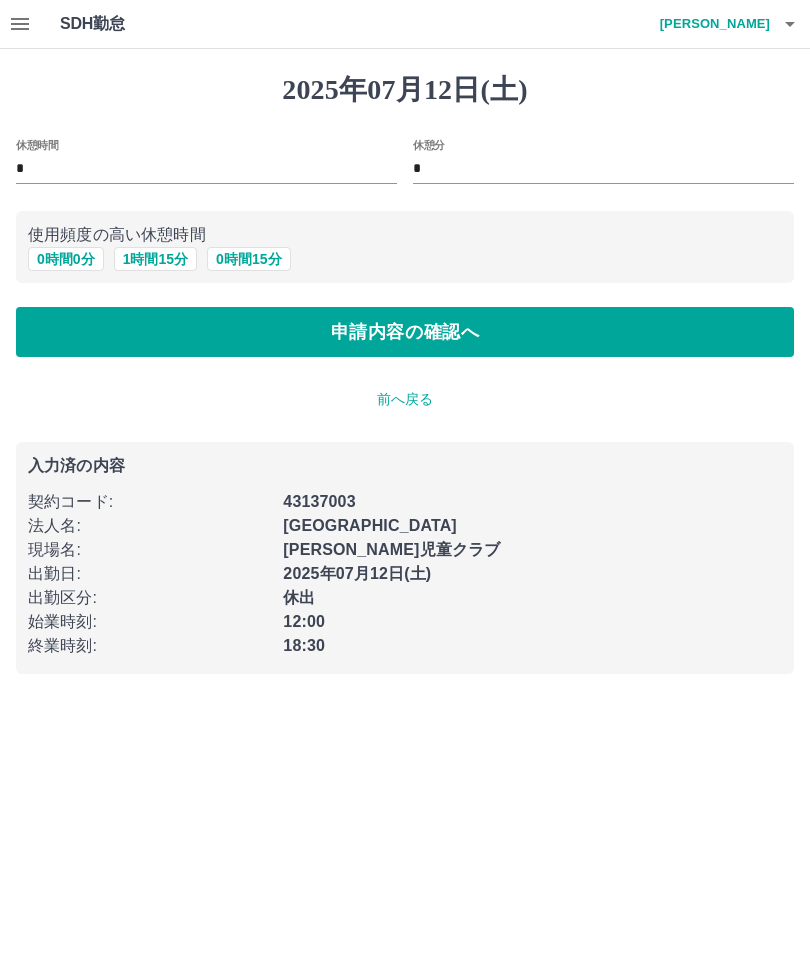 click on "申請内容の確認へ" at bounding box center [405, 332] 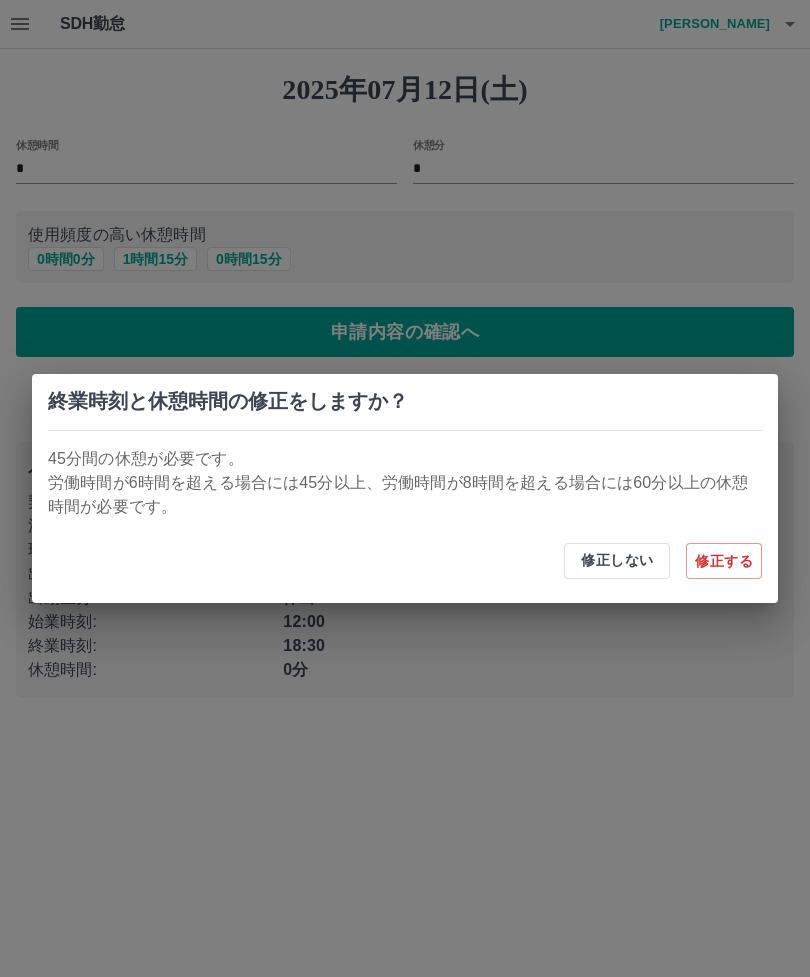 click on "修正しない" at bounding box center [617, 561] 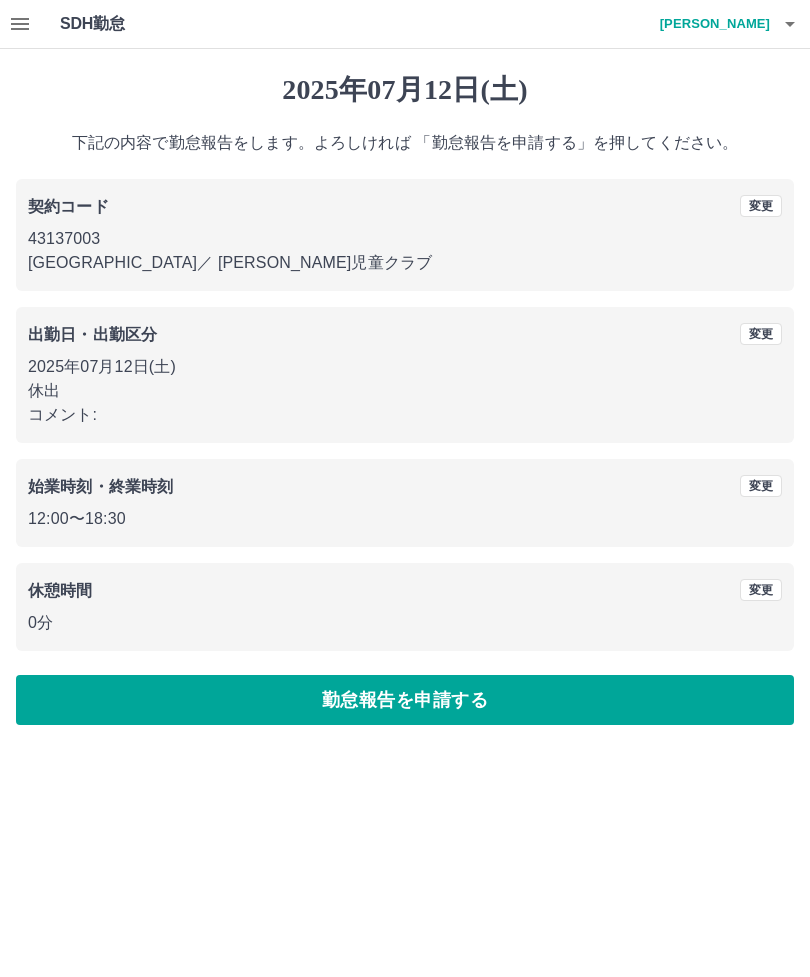 click on "勤怠報告を申請する" at bounding box center (405, 700) 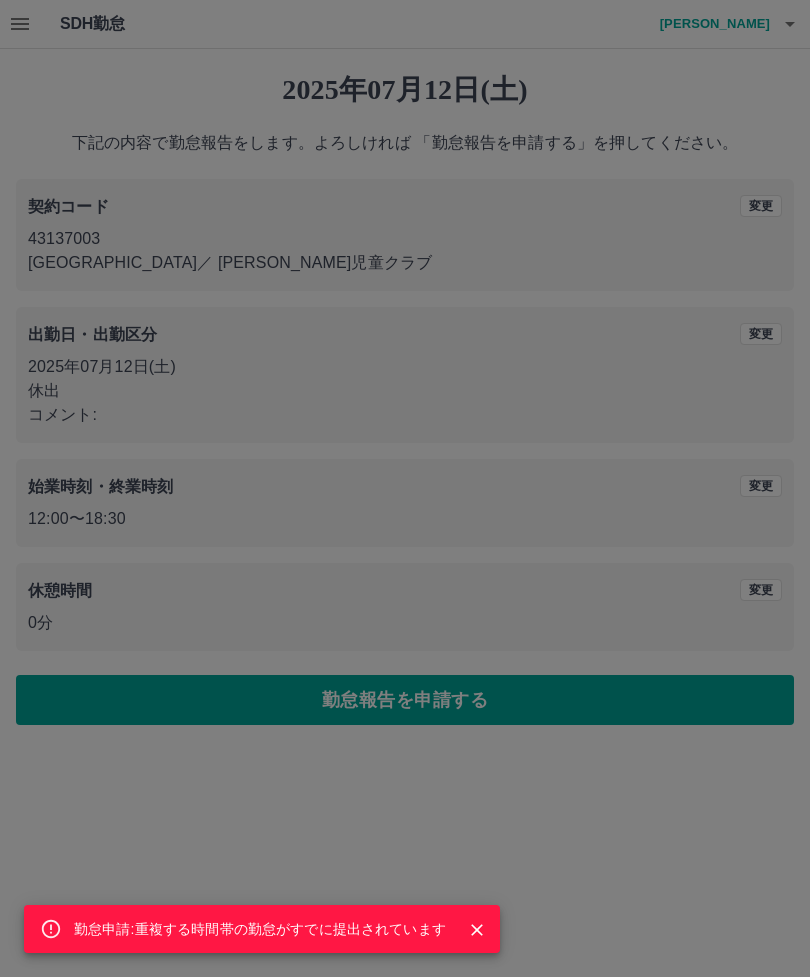 click at bounding box center [477, 930] 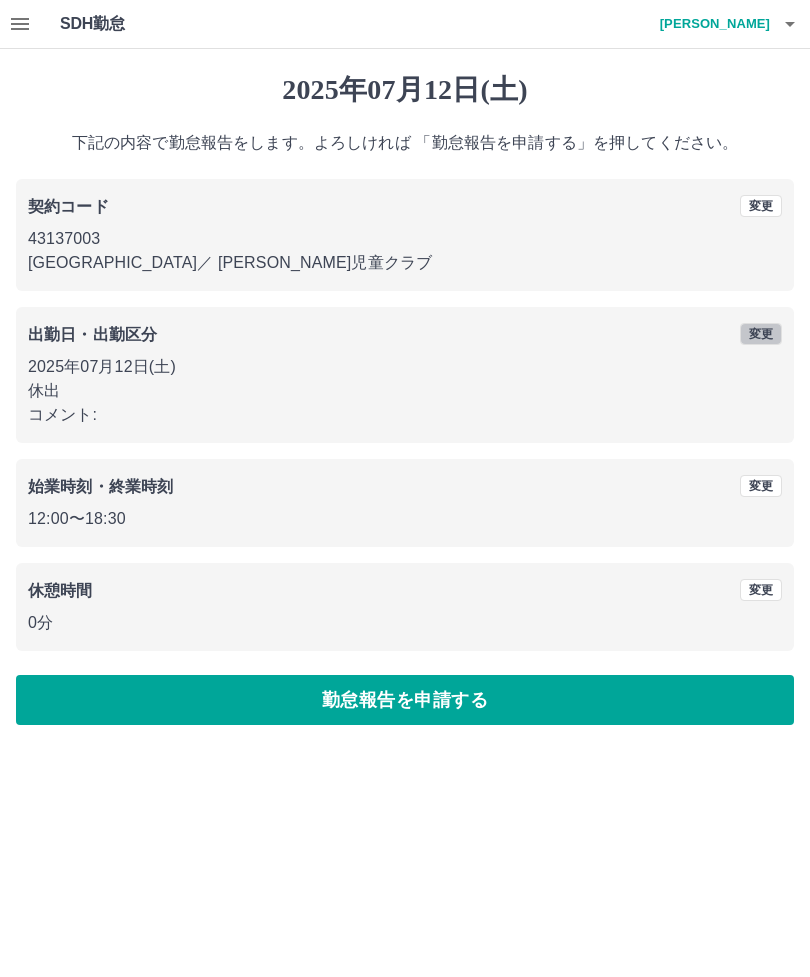 click on "変更" at bounding box center [761, 334] 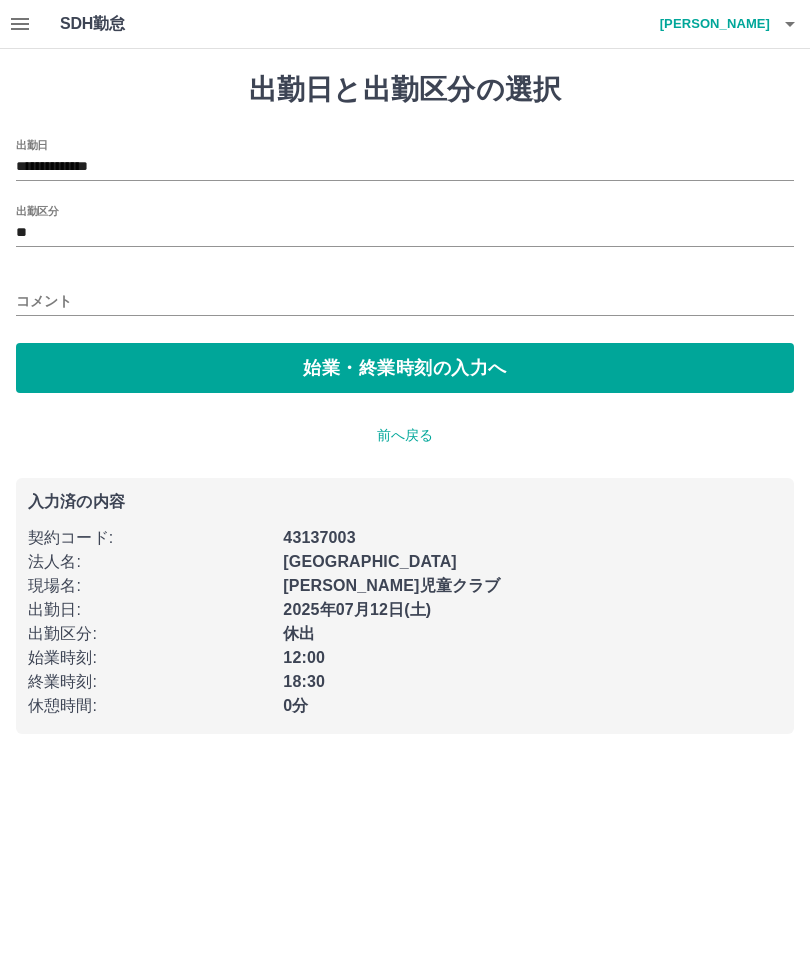 click on "始業・終業時刻の入力へ" at bounding box center [405, 368] 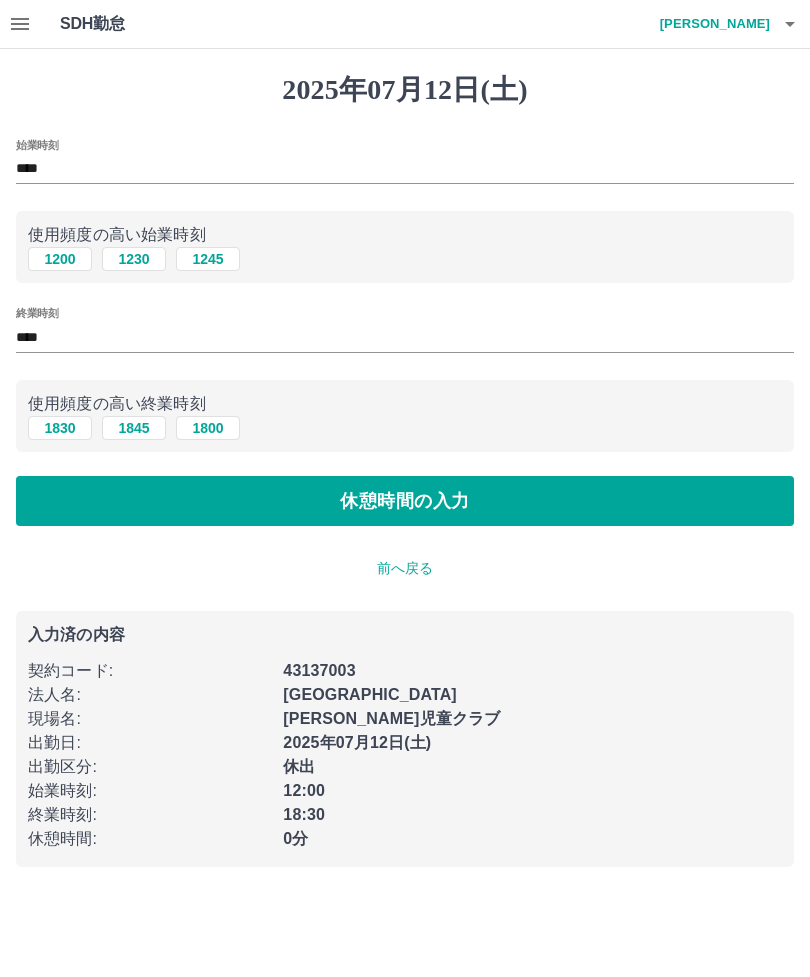 click on "1200" at bounding box center [60, 259] 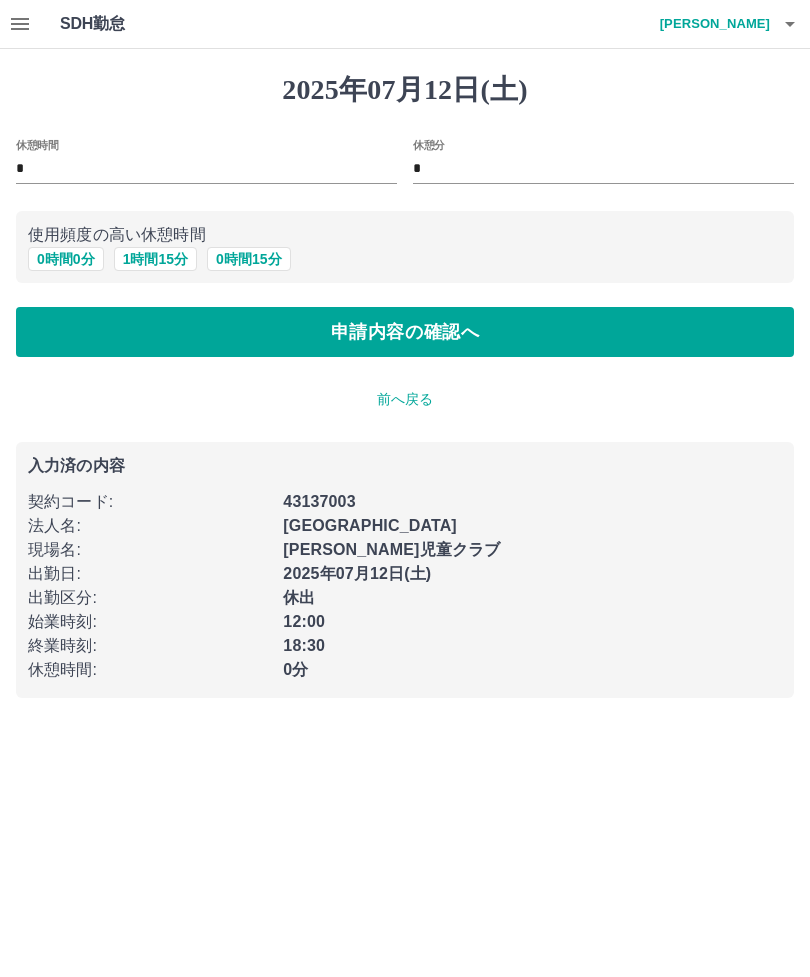 click on "申請内容の確認へ" at bounding box center (405, 332) 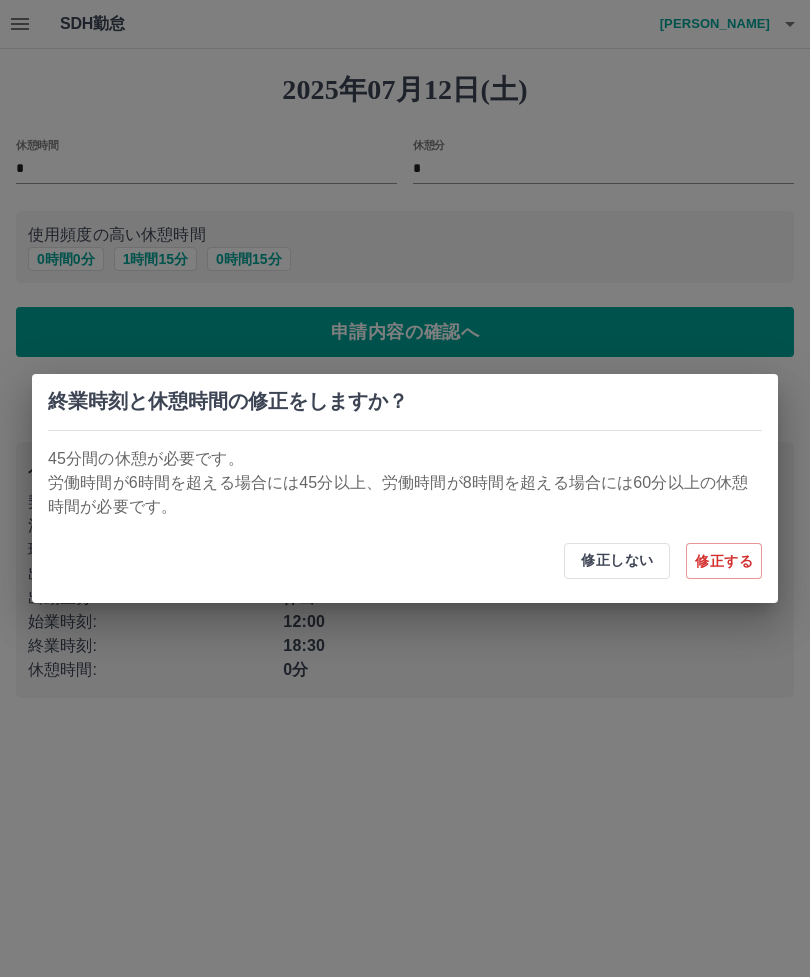 click on "修正しない" at bounding box center (617, 561) 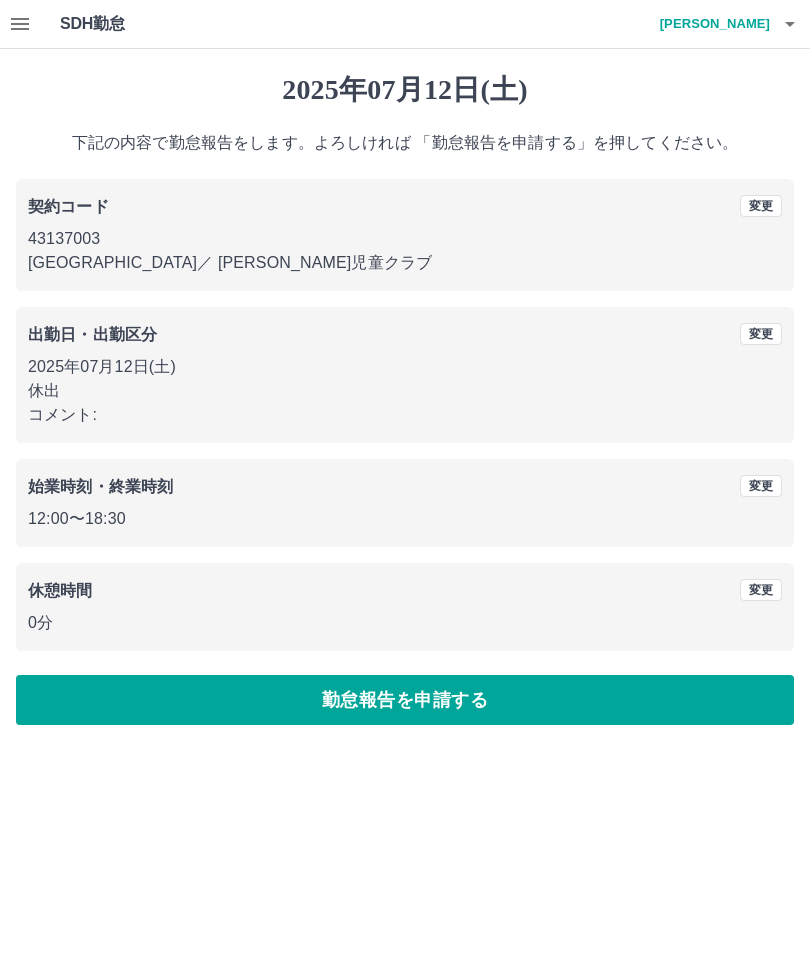 click on "勤怠報告を申請する" at bounding box center (405, 700) 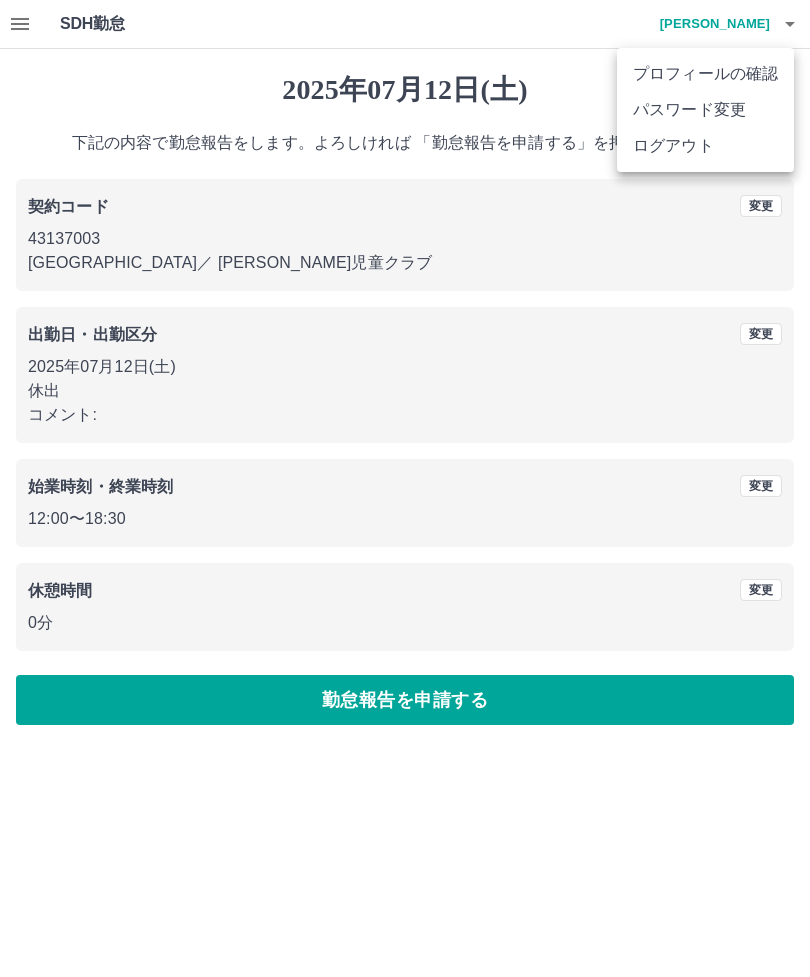 click on "ログアウト" at bounding box center (705, 146) 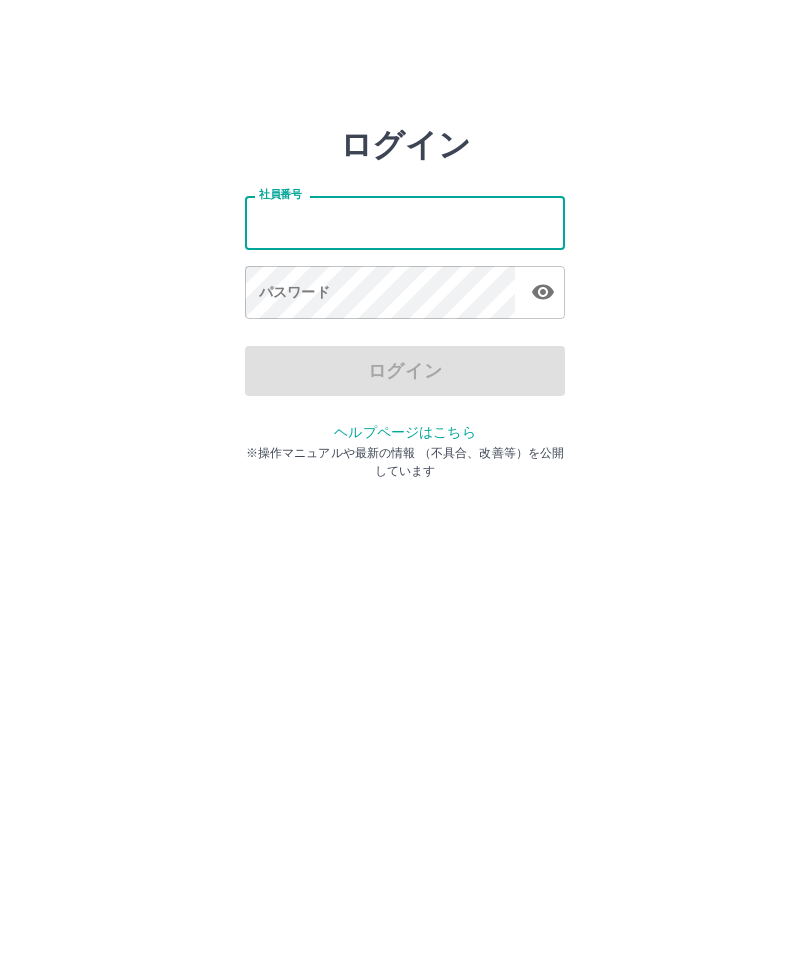 scroll, scrollTop: 0, scrollLeft: 0, axis: both 